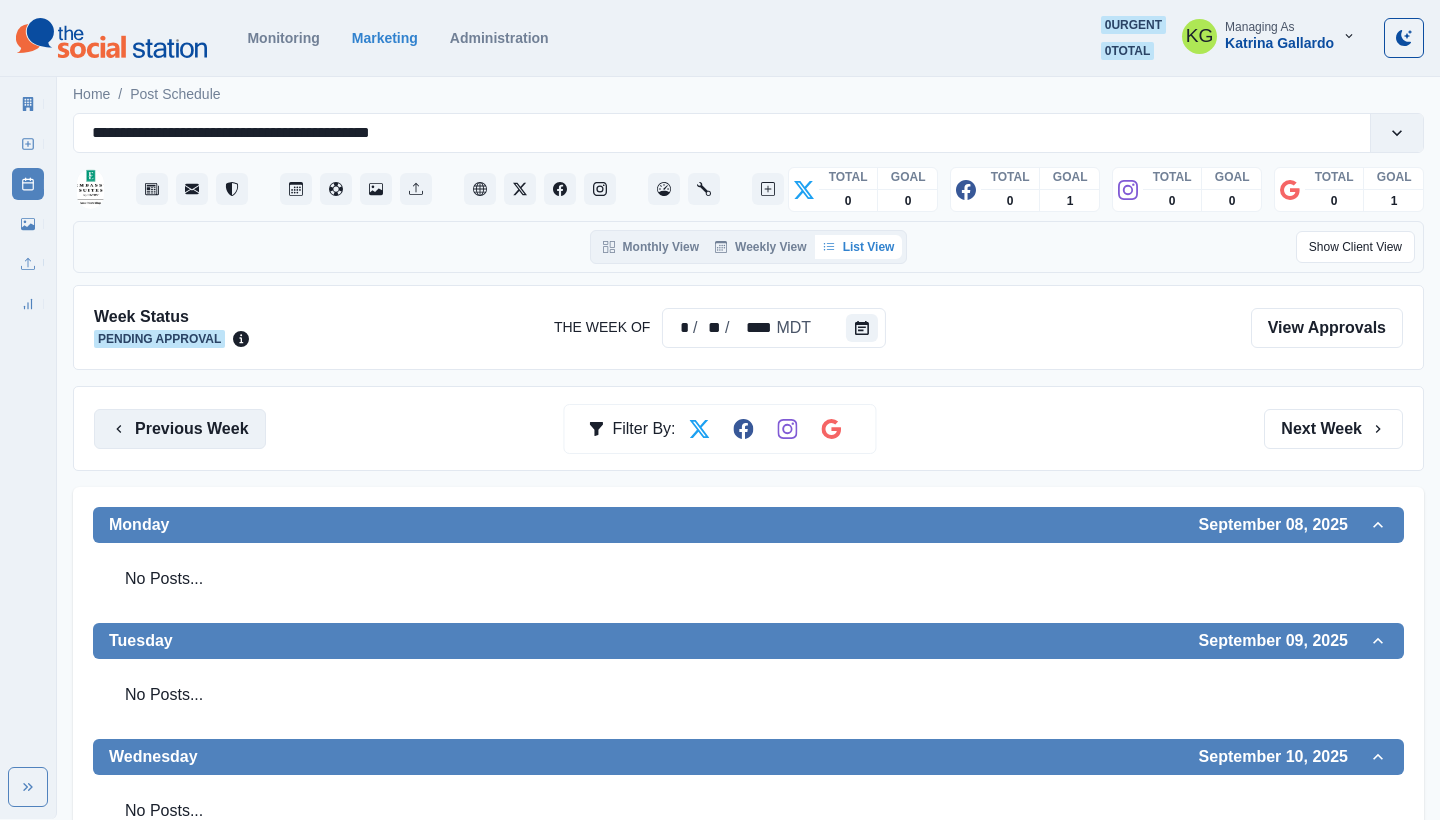 scroll, scrollTop: 0, scrollLeft: 0, axis: both 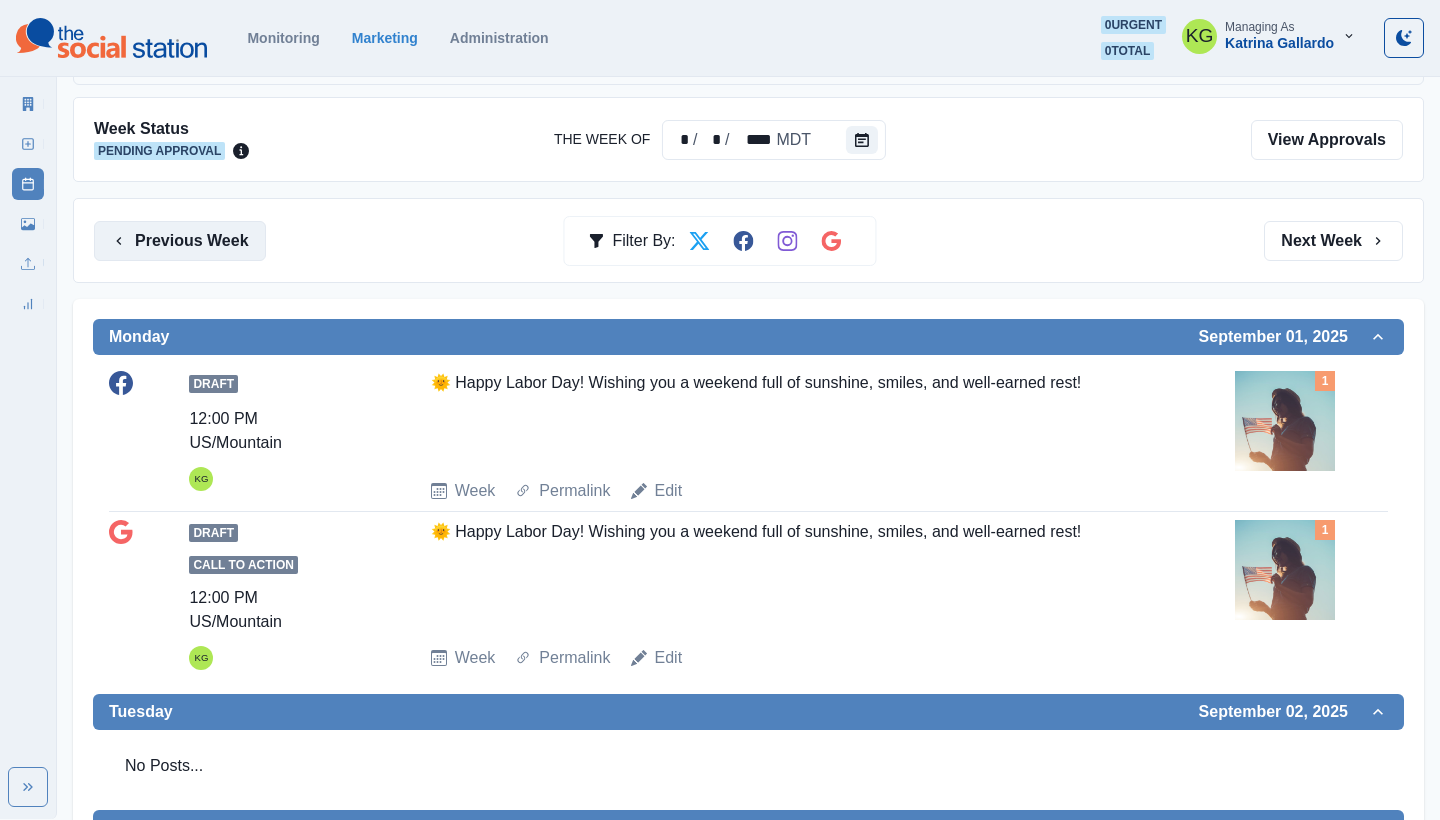 click on "Previous Week" at bounding box center (180, 241) 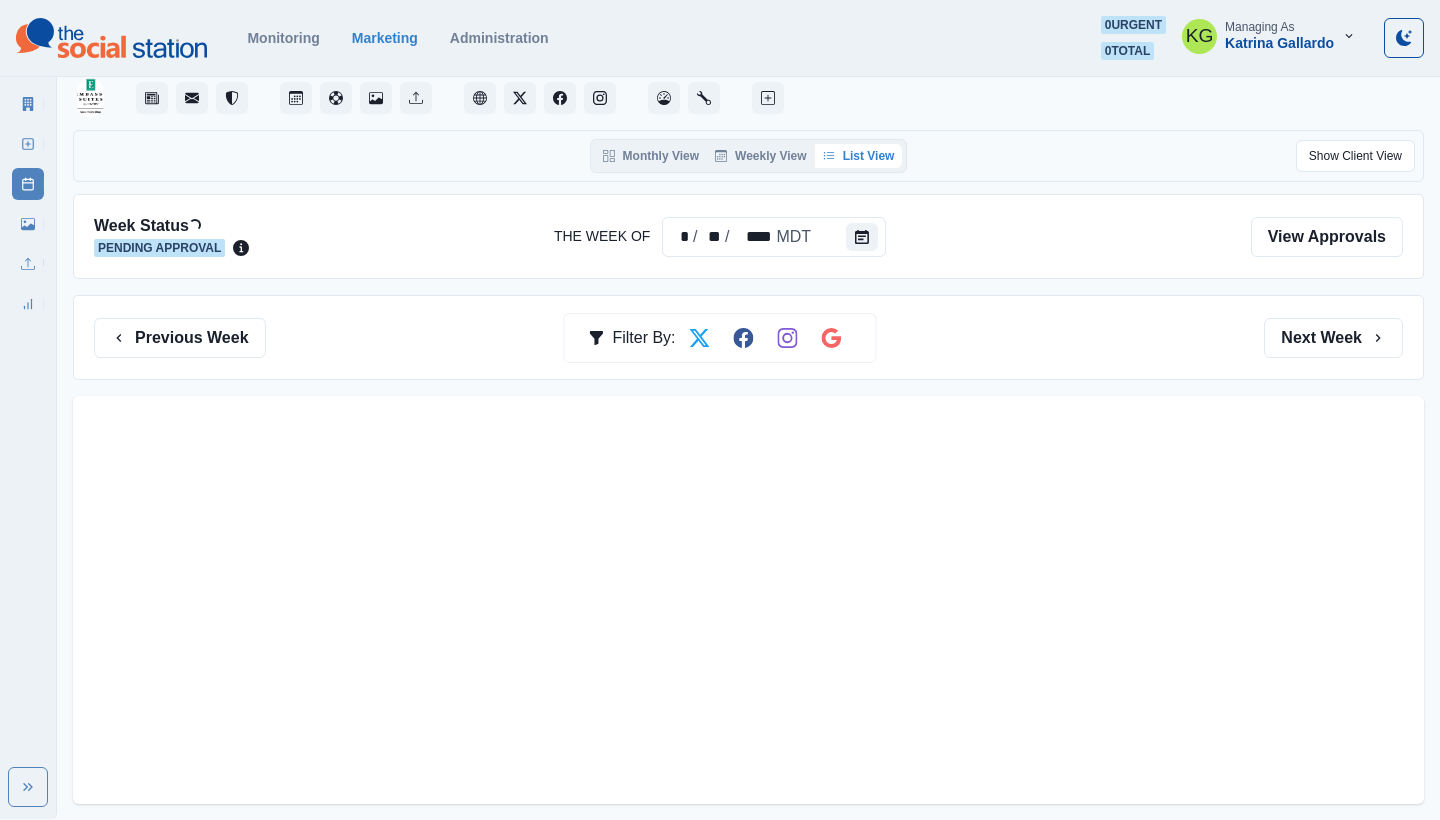 scroll, scrollTop: 91, scrollLeft: 0, axis: vertical 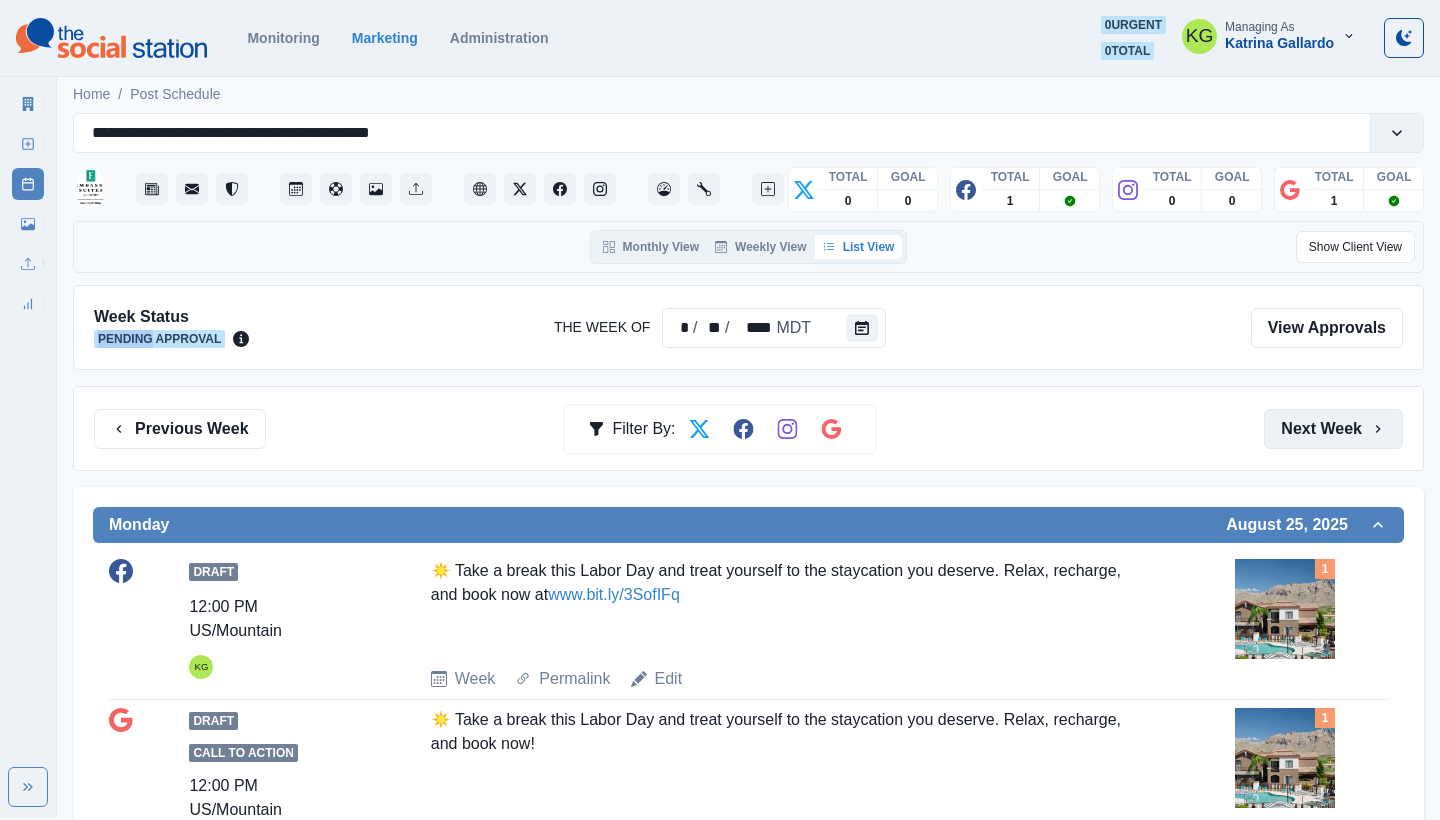 click on "Next Week" at bounding box center (1333, 429) 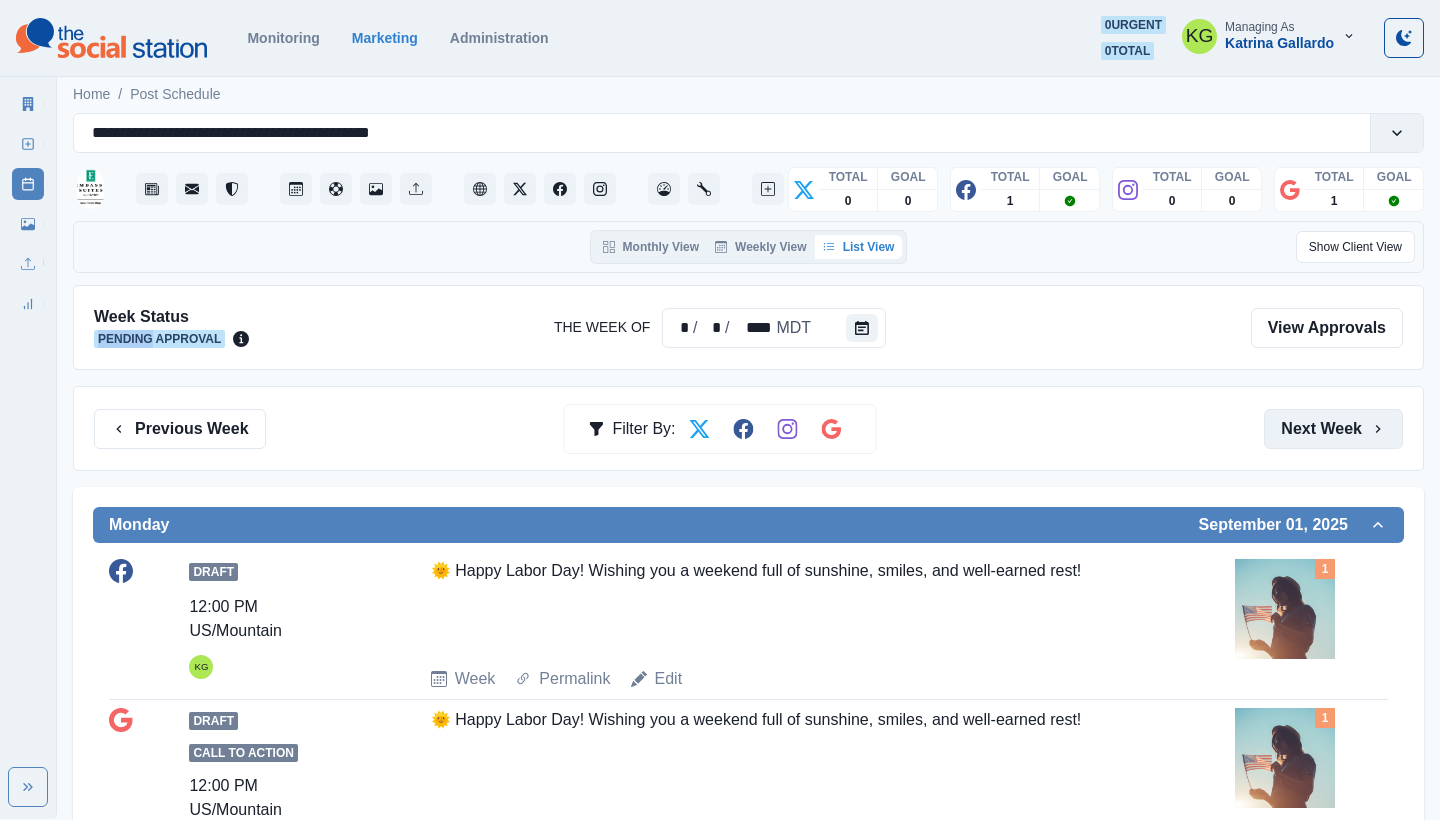 click on "Next Week" at bounding box center (1333, 429) 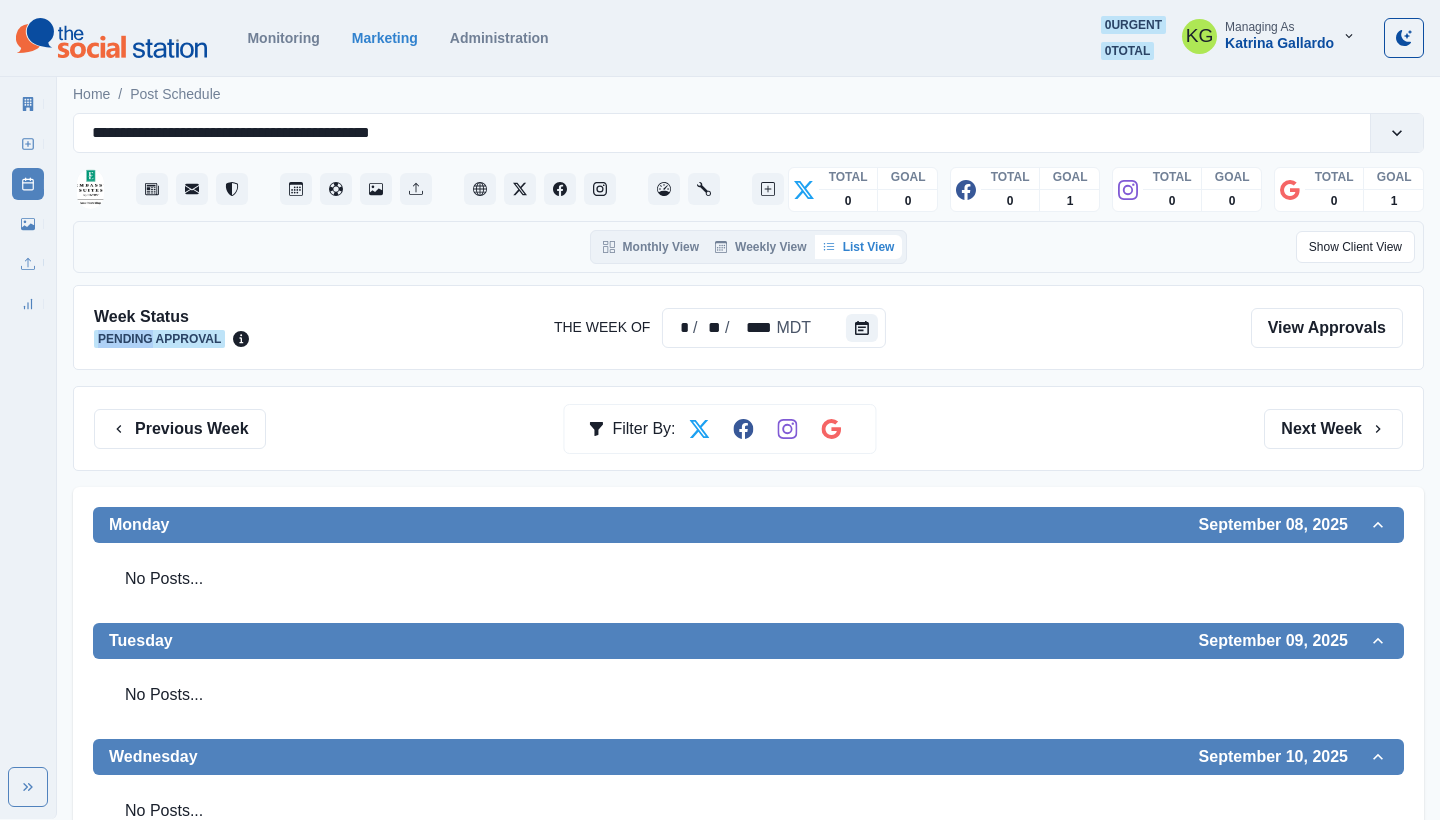 scroll, scrollTop: 0, scrollLeft: 0, axis: both 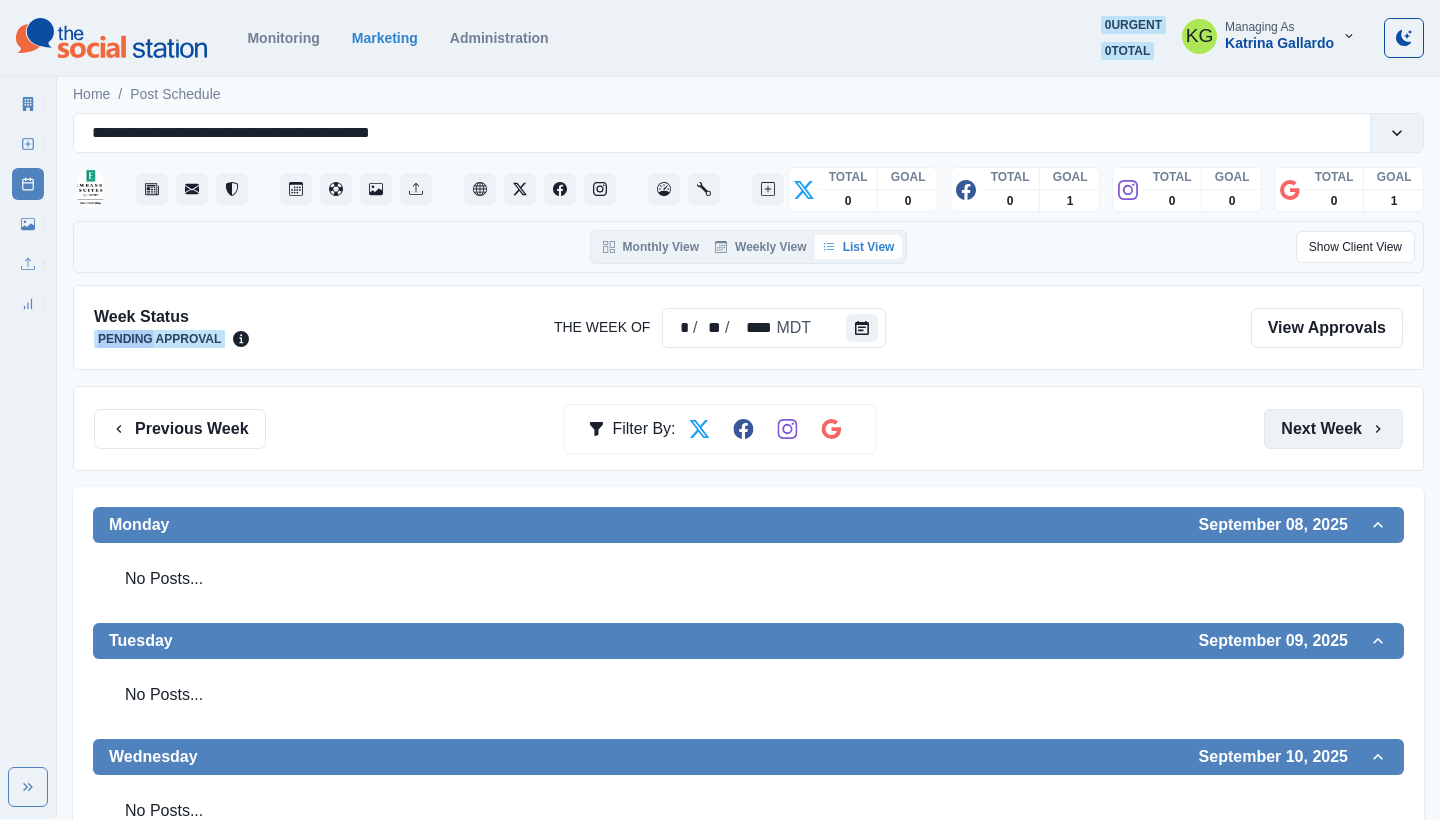 click on "Next Week" at bounding box center (1333, 429) 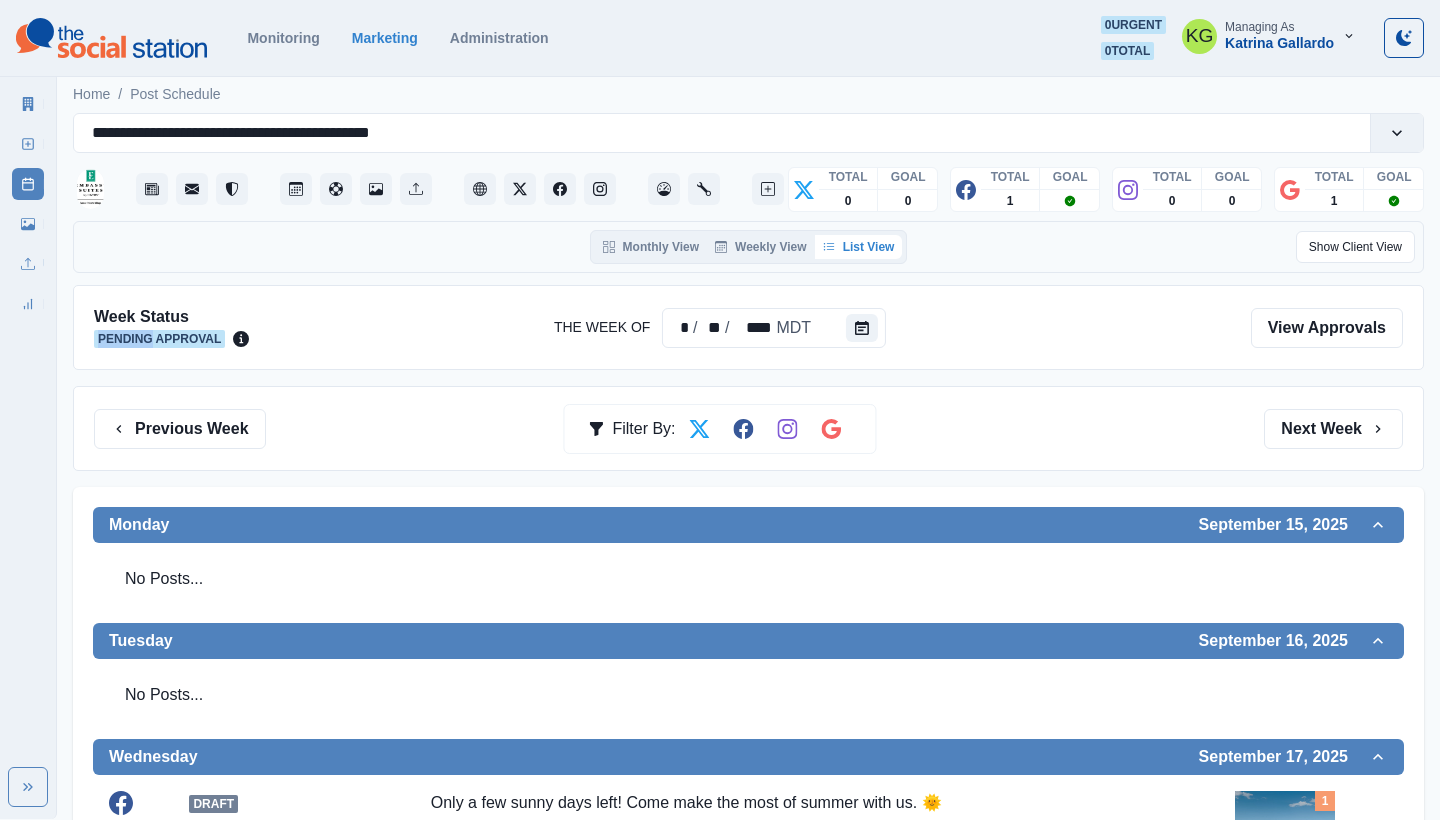 scroll, scrollTop: 0, scrollLeft: 0, axis: both 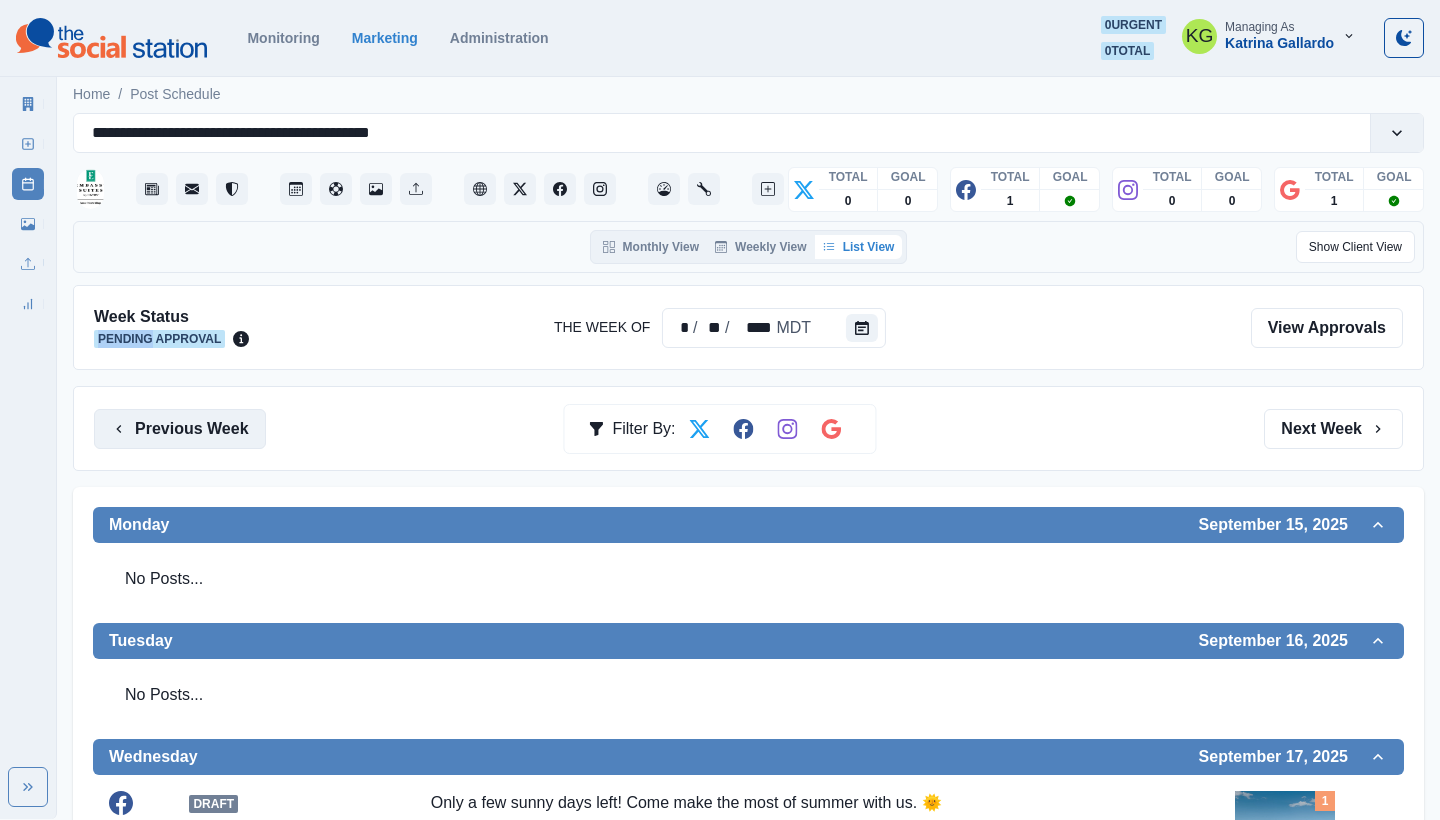 click on "Previous Week" at bounding box center [180, 429] 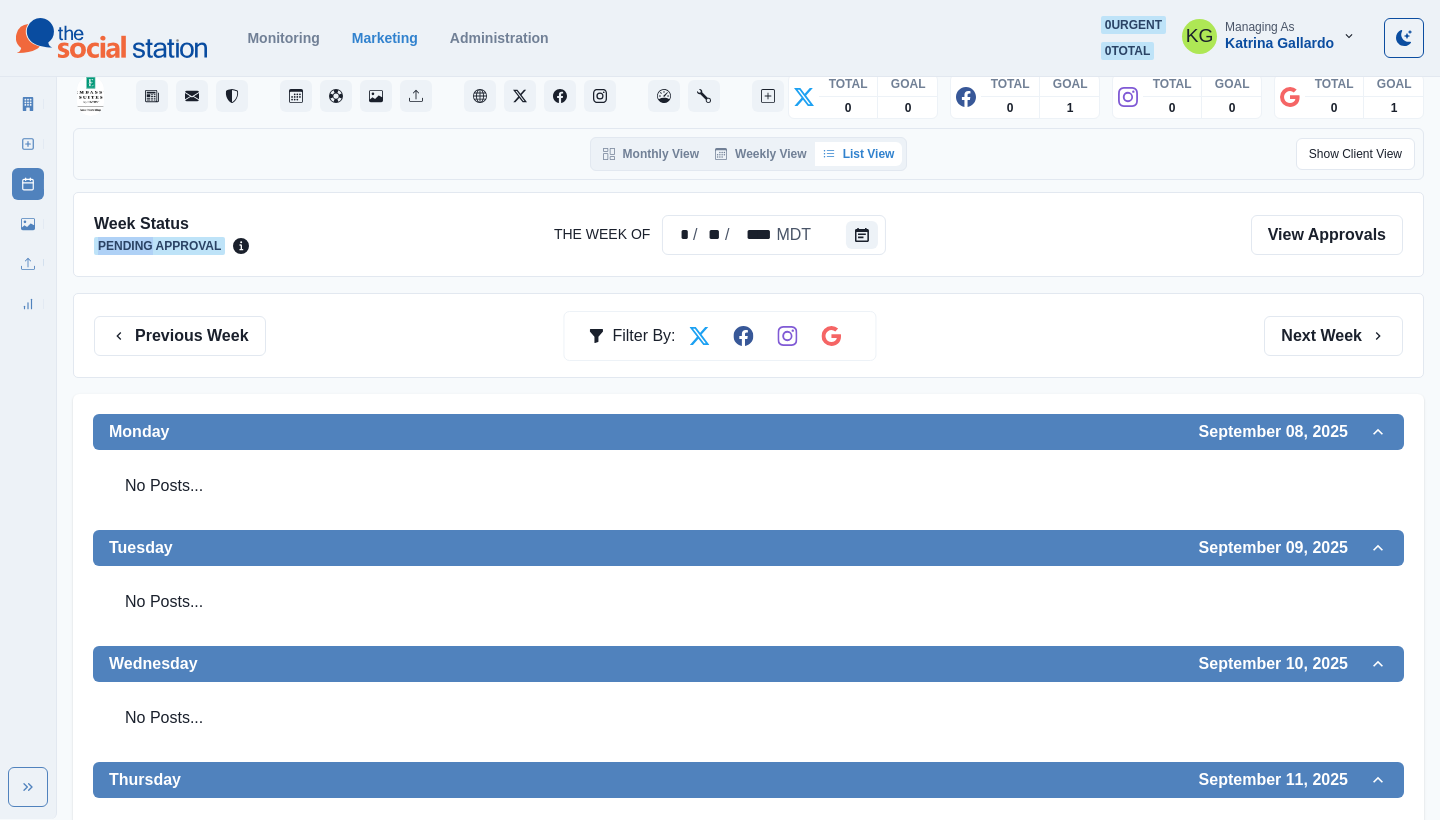 scroll, scrollTop: 91, scrollLeft: 0, axis: vertical 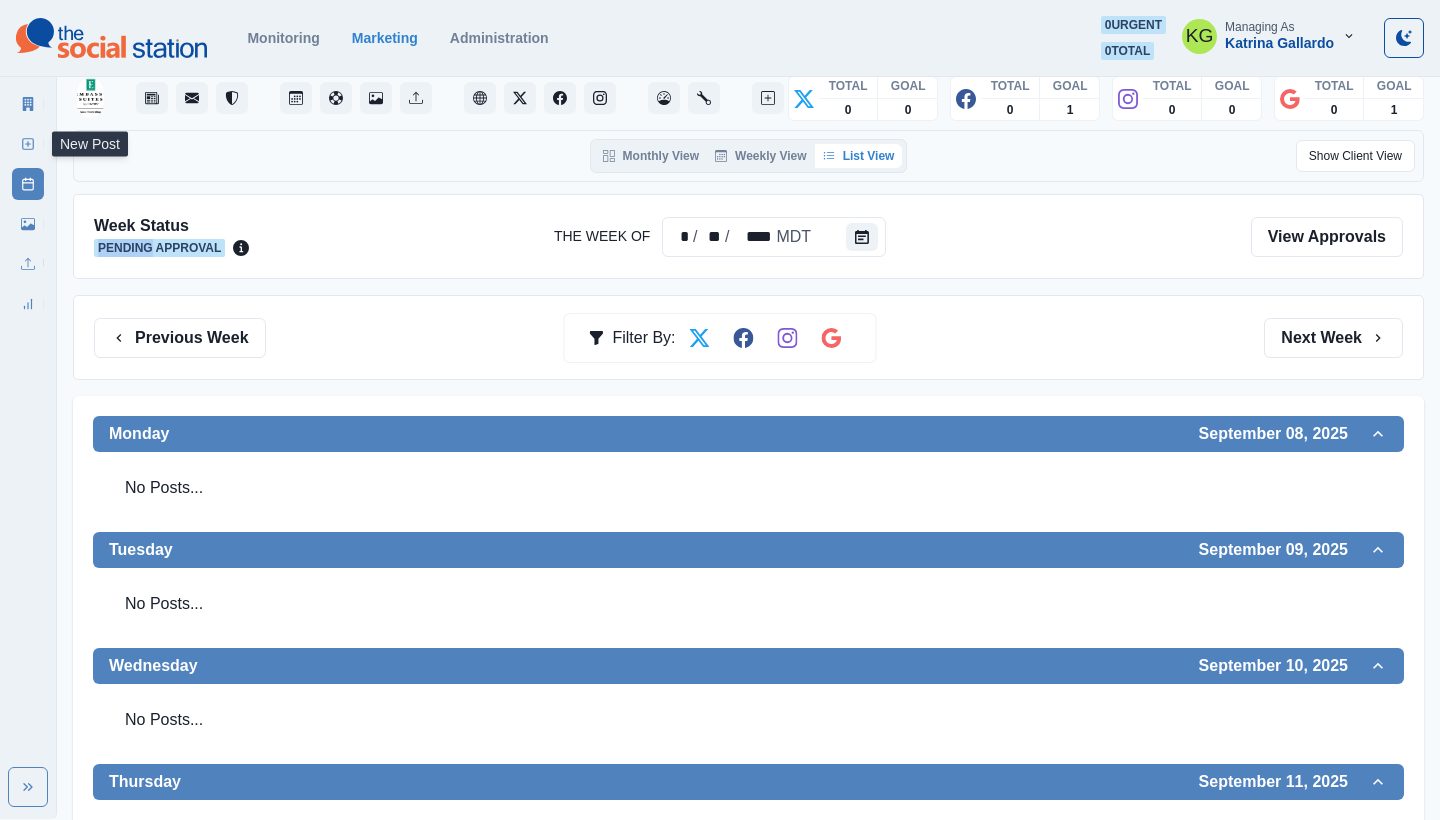 click 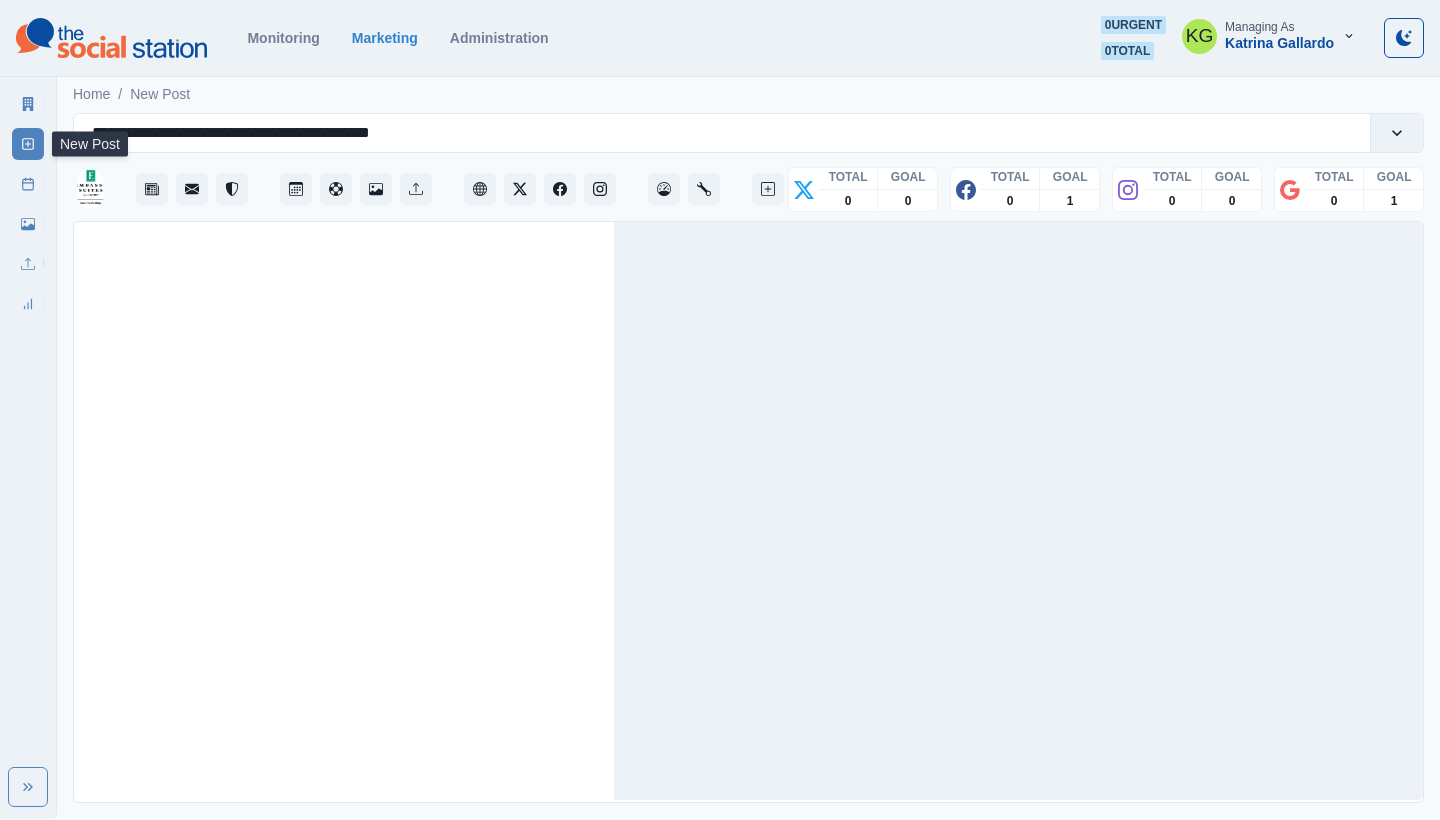 scroll, scrollTop: 0, scrollLeft: 0, axis: both 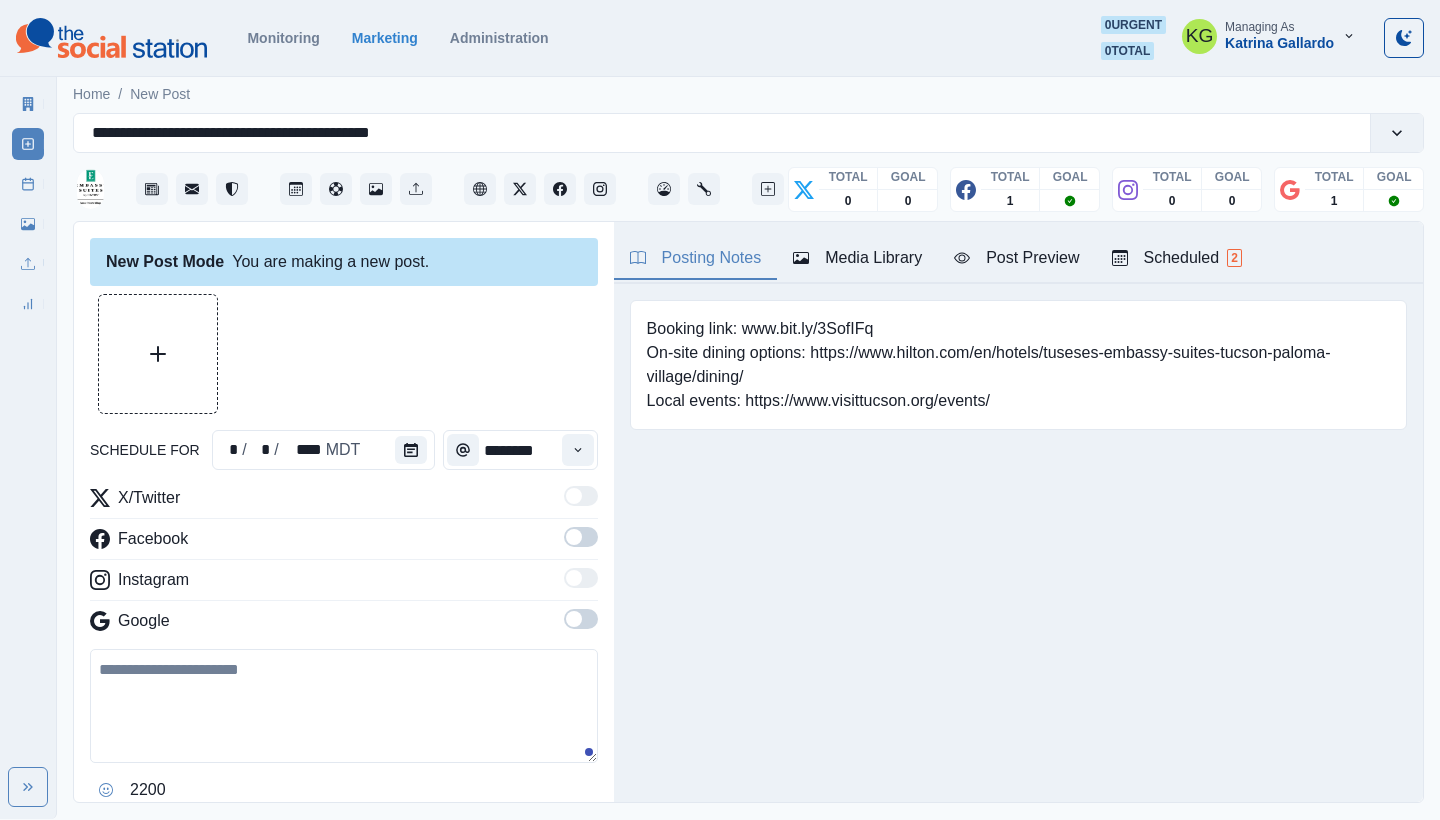 click at bounding box center [581, 625] 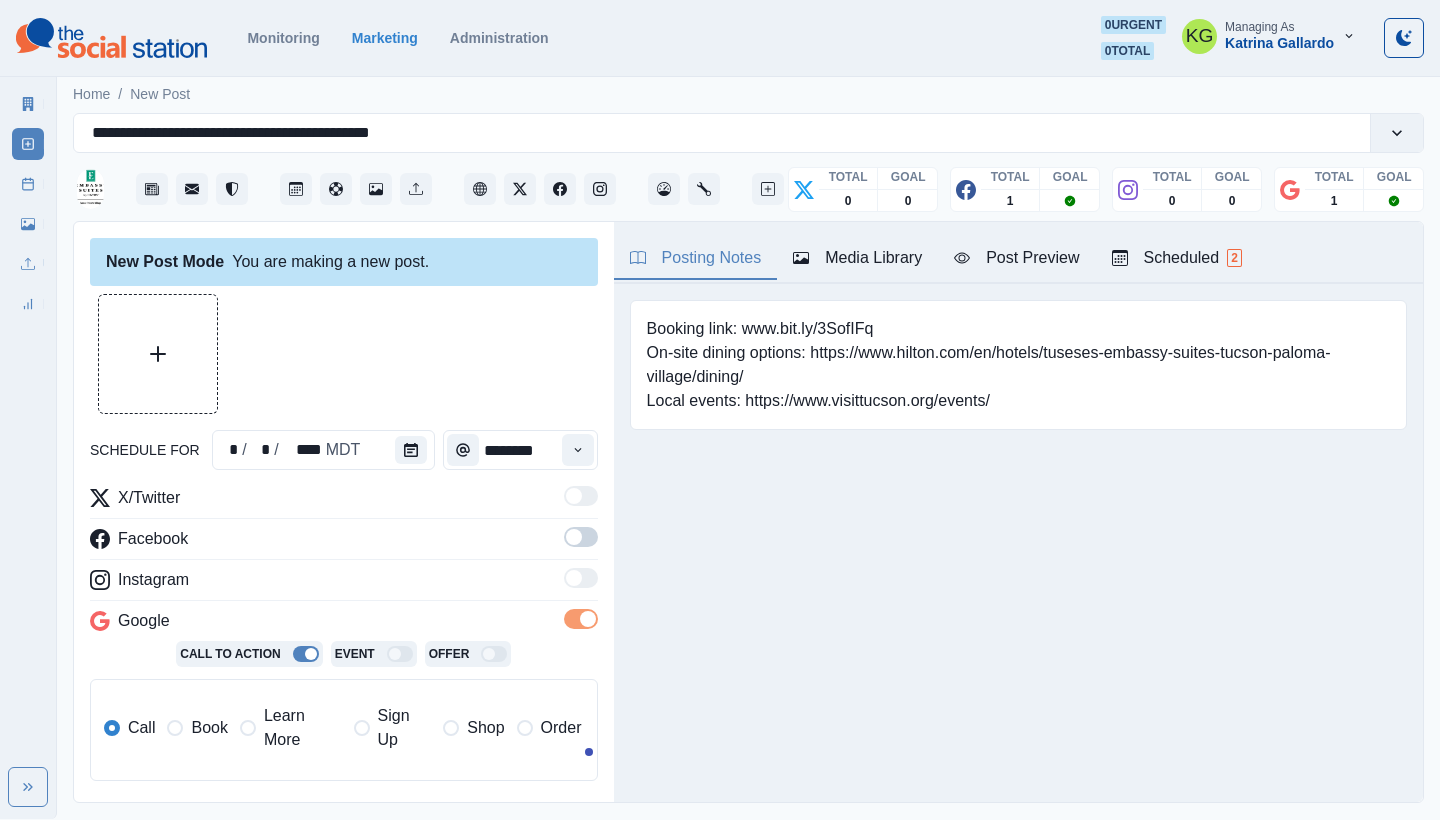 click at bounding box center [581, 537] 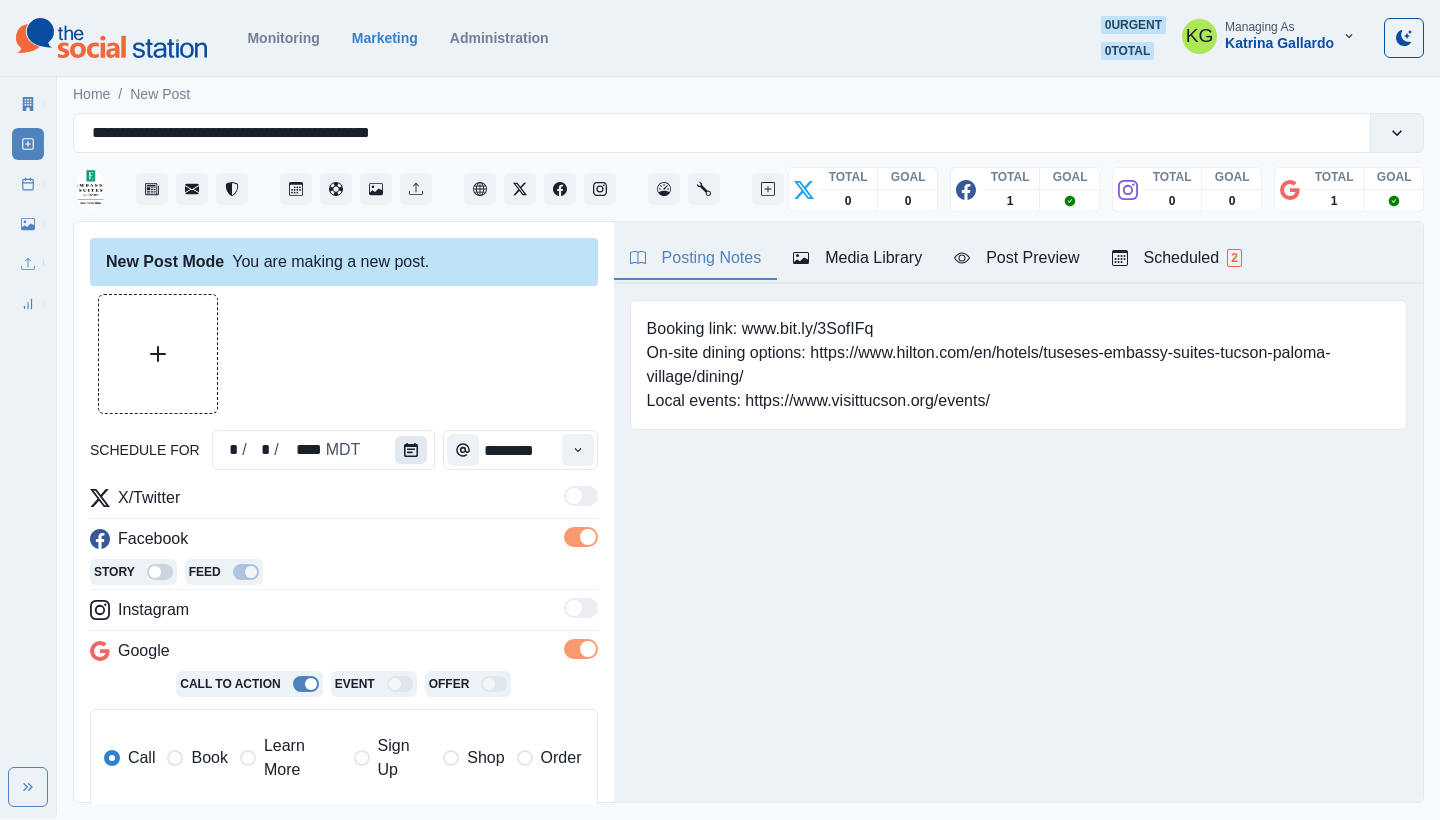 click at bounding box center (411, 450) 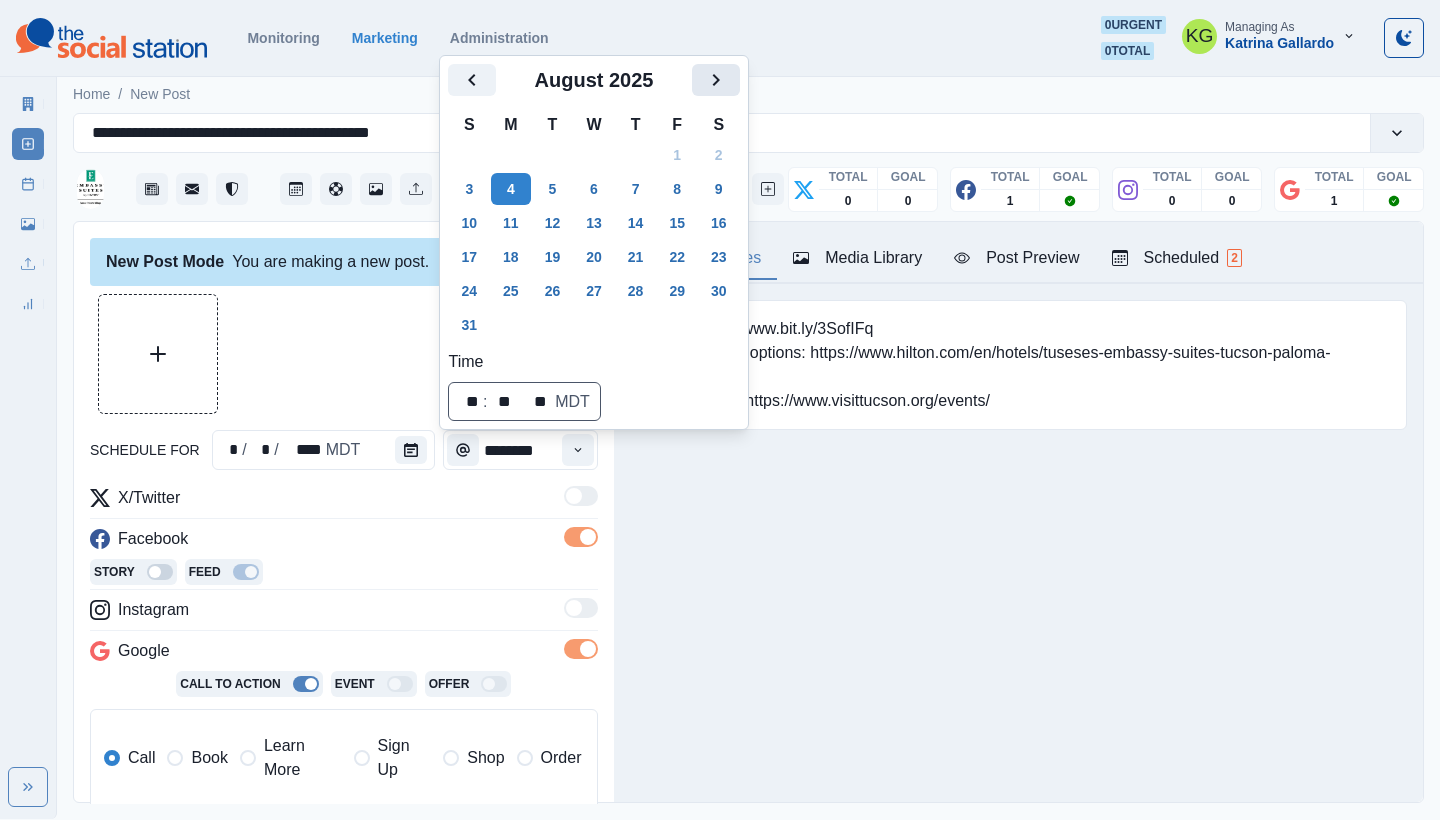 click 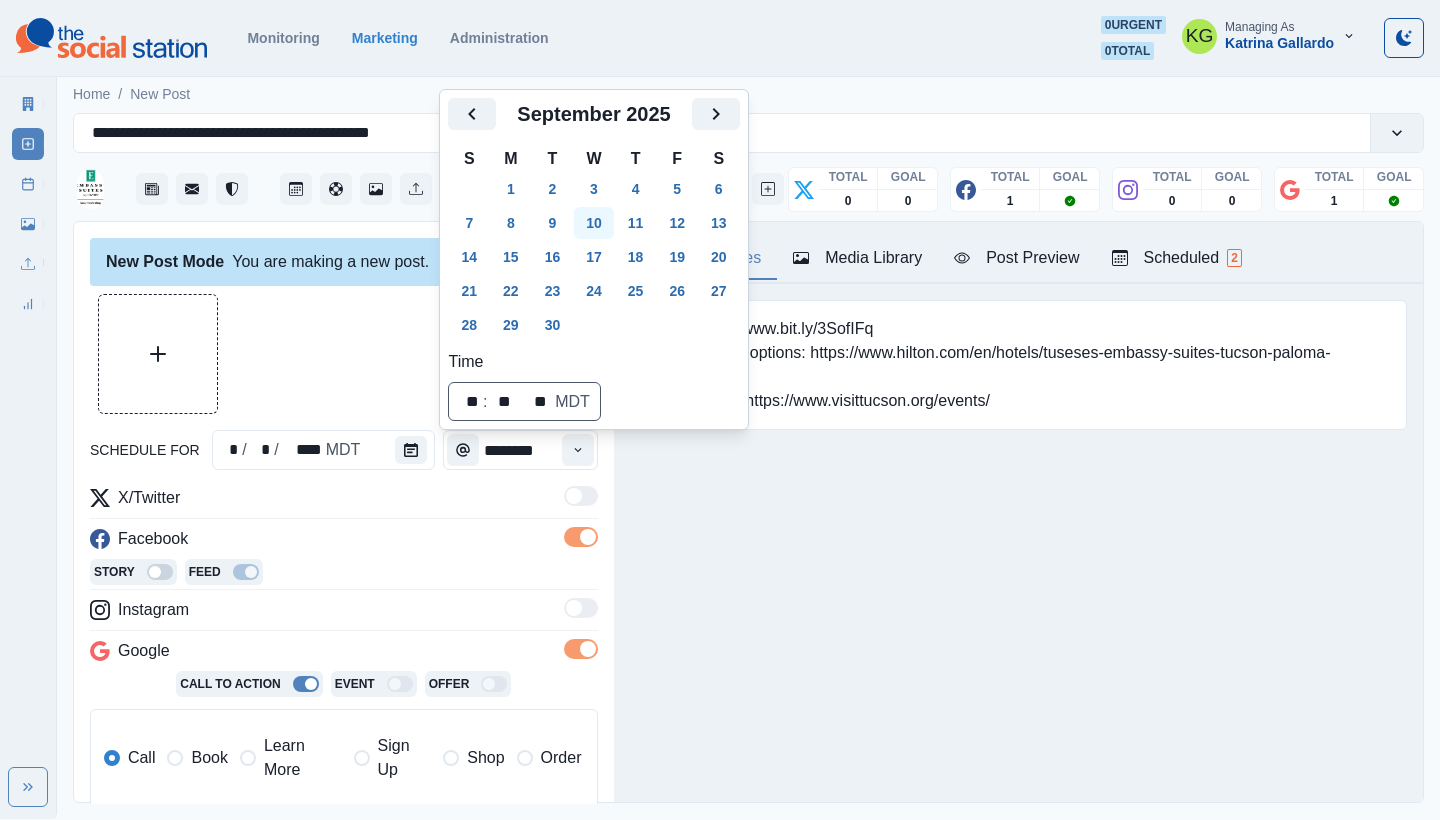 click on "10" at bounding box center [594, 223] 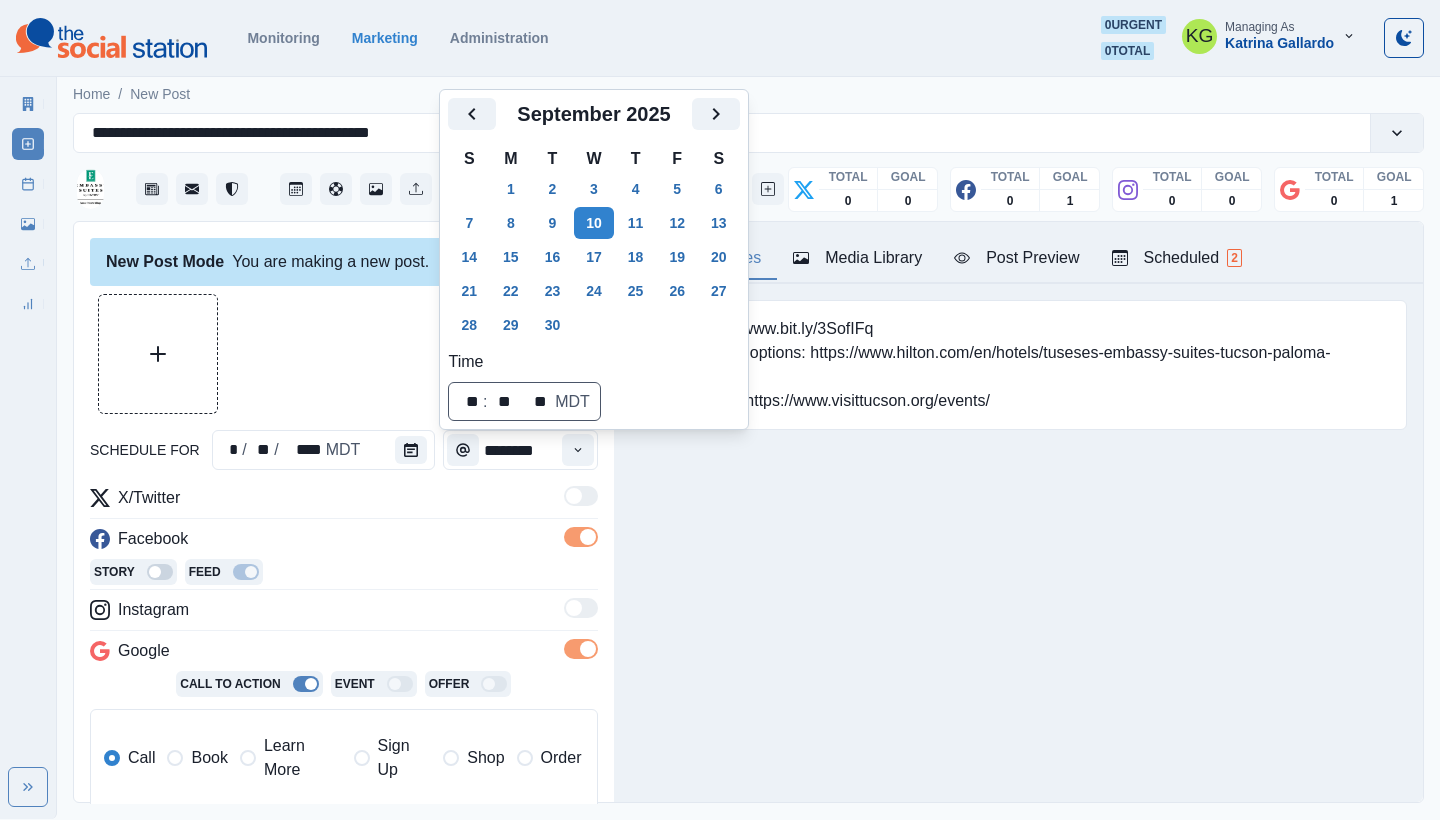 click at bounding box center [344, 354] 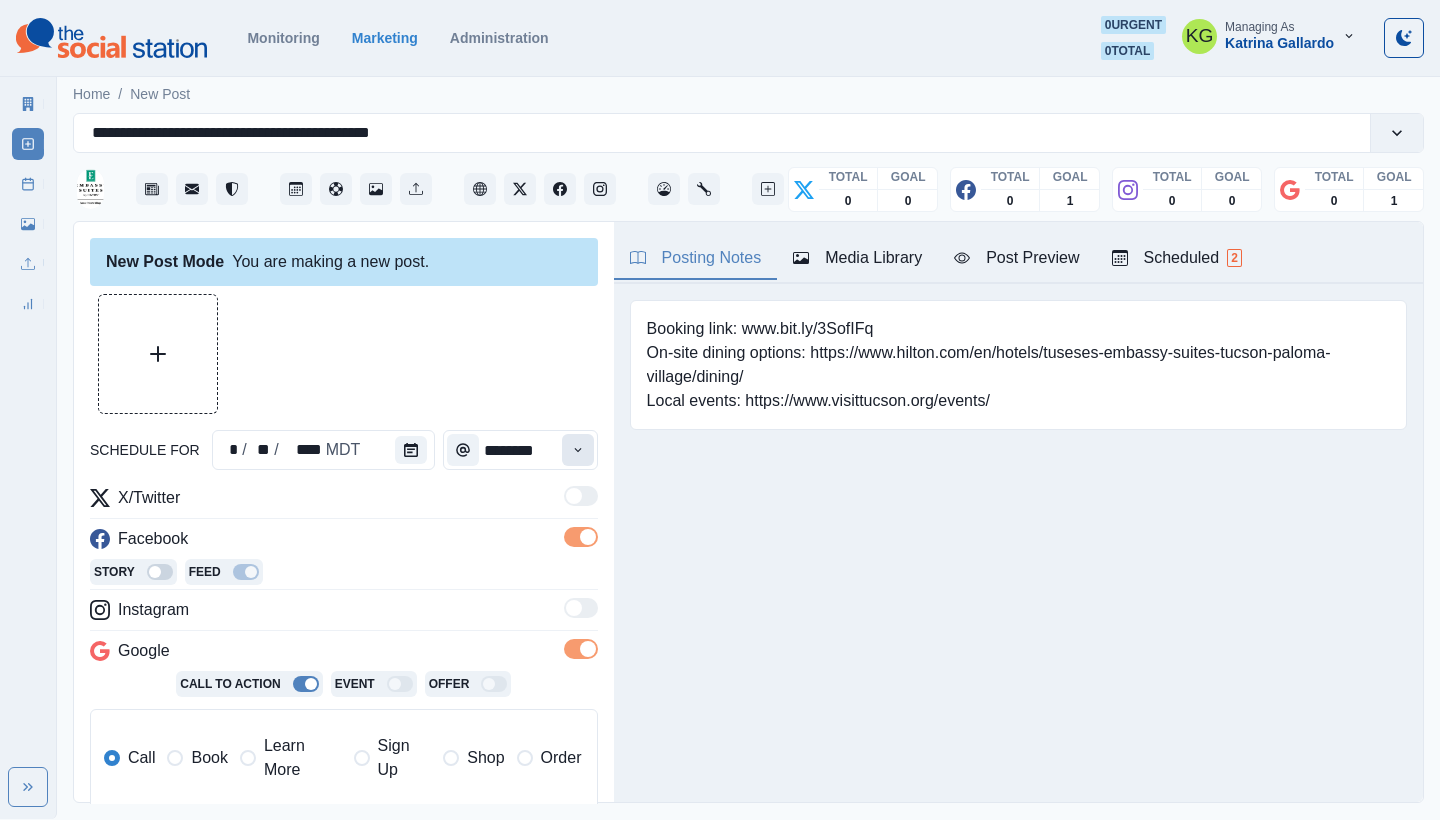 click at bounding box center (578, 450) 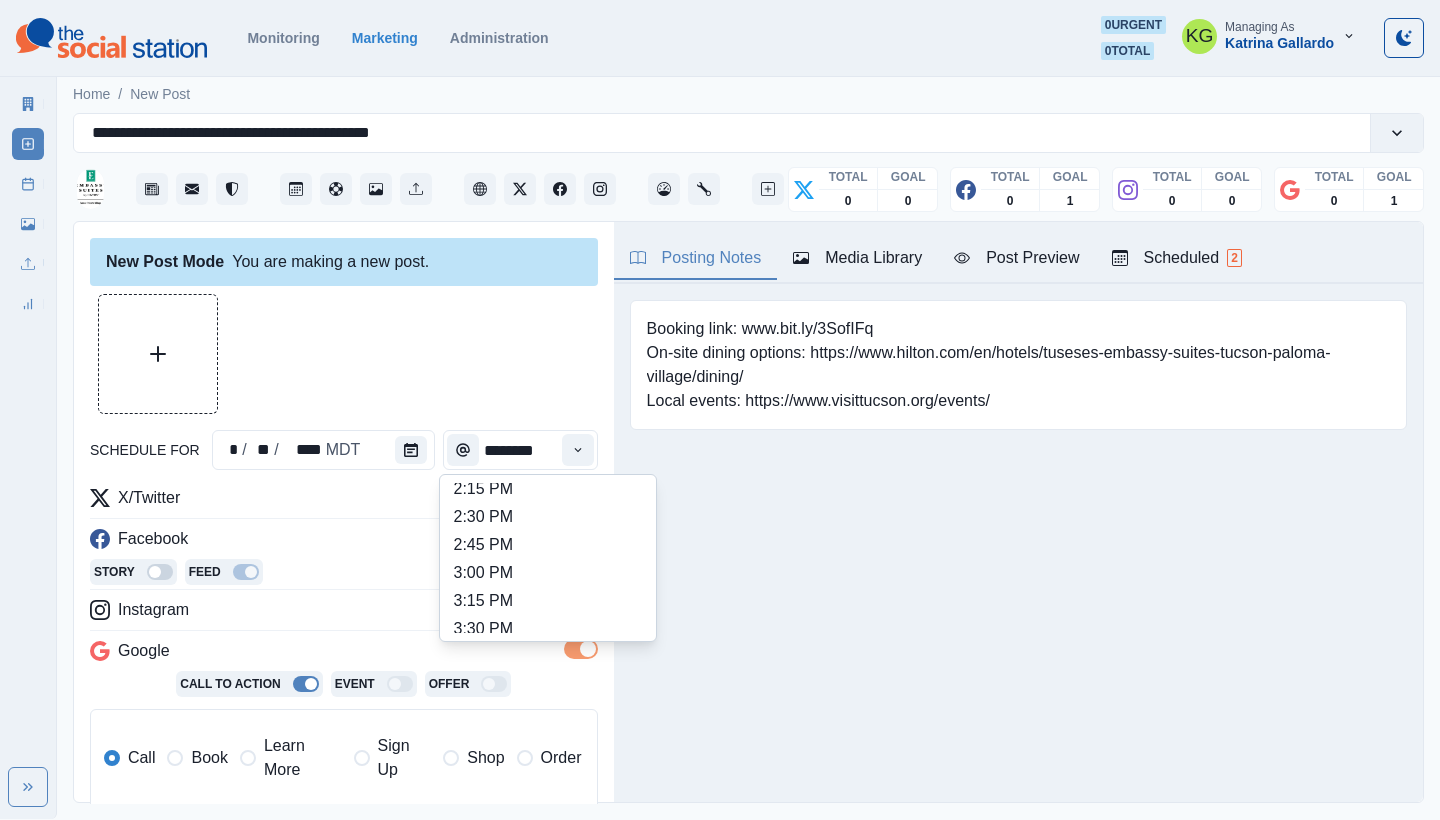 scroll, scrollTop: 740, scrollLeft: 0, axis: vertical 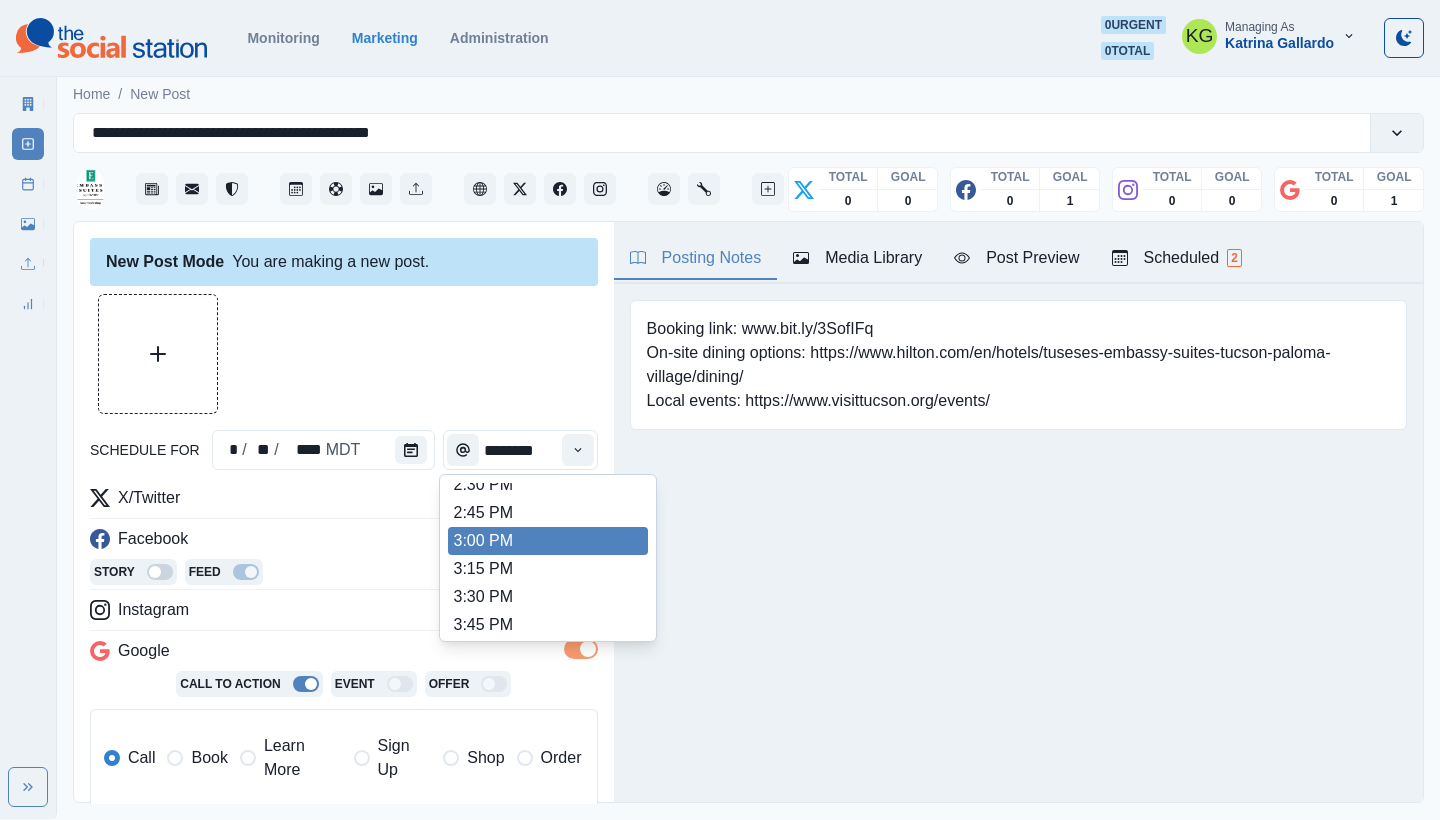 click on "3:00 PM" at bounding box center (548, 541) 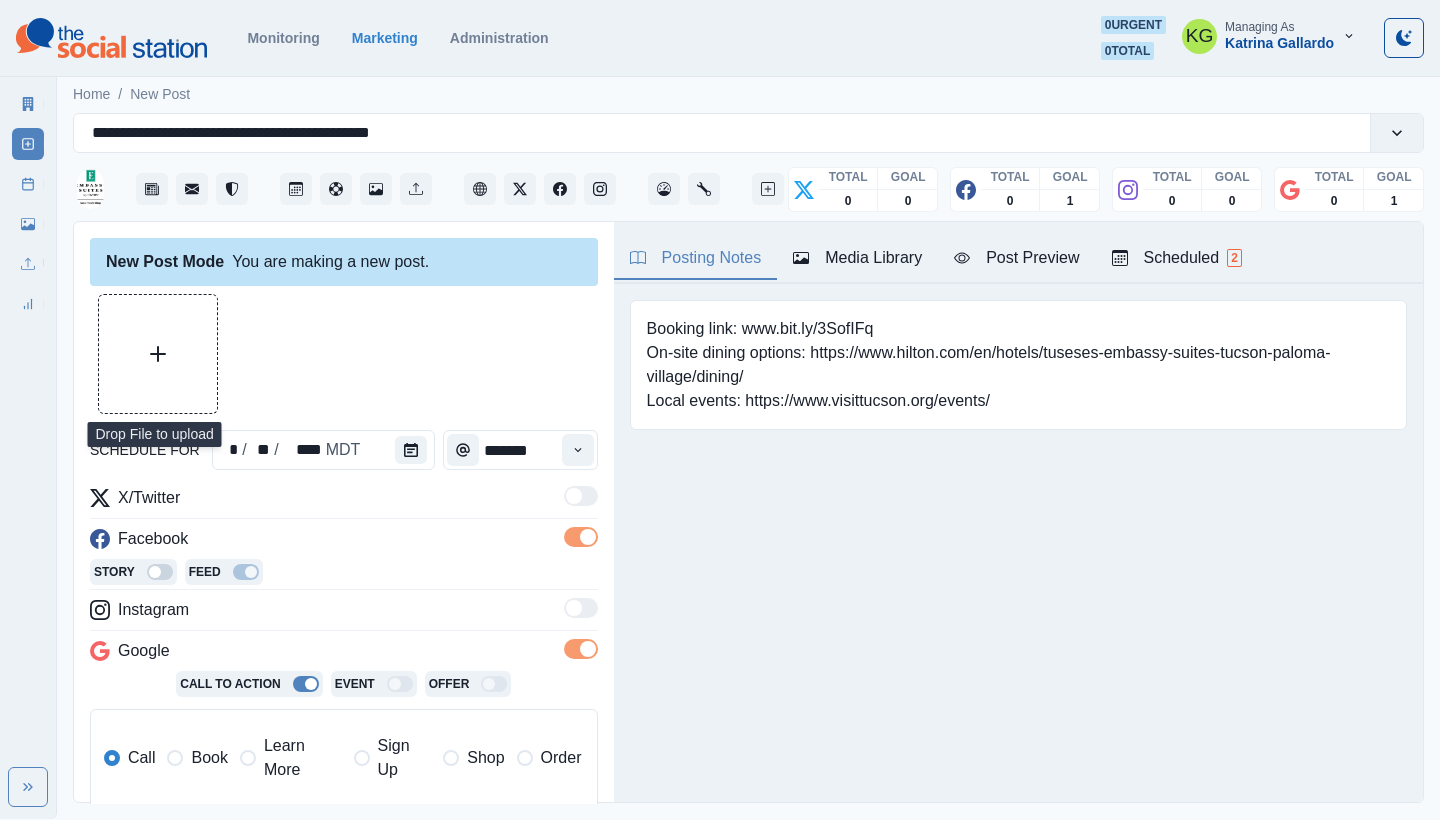 click at bounding box center (158, 354) 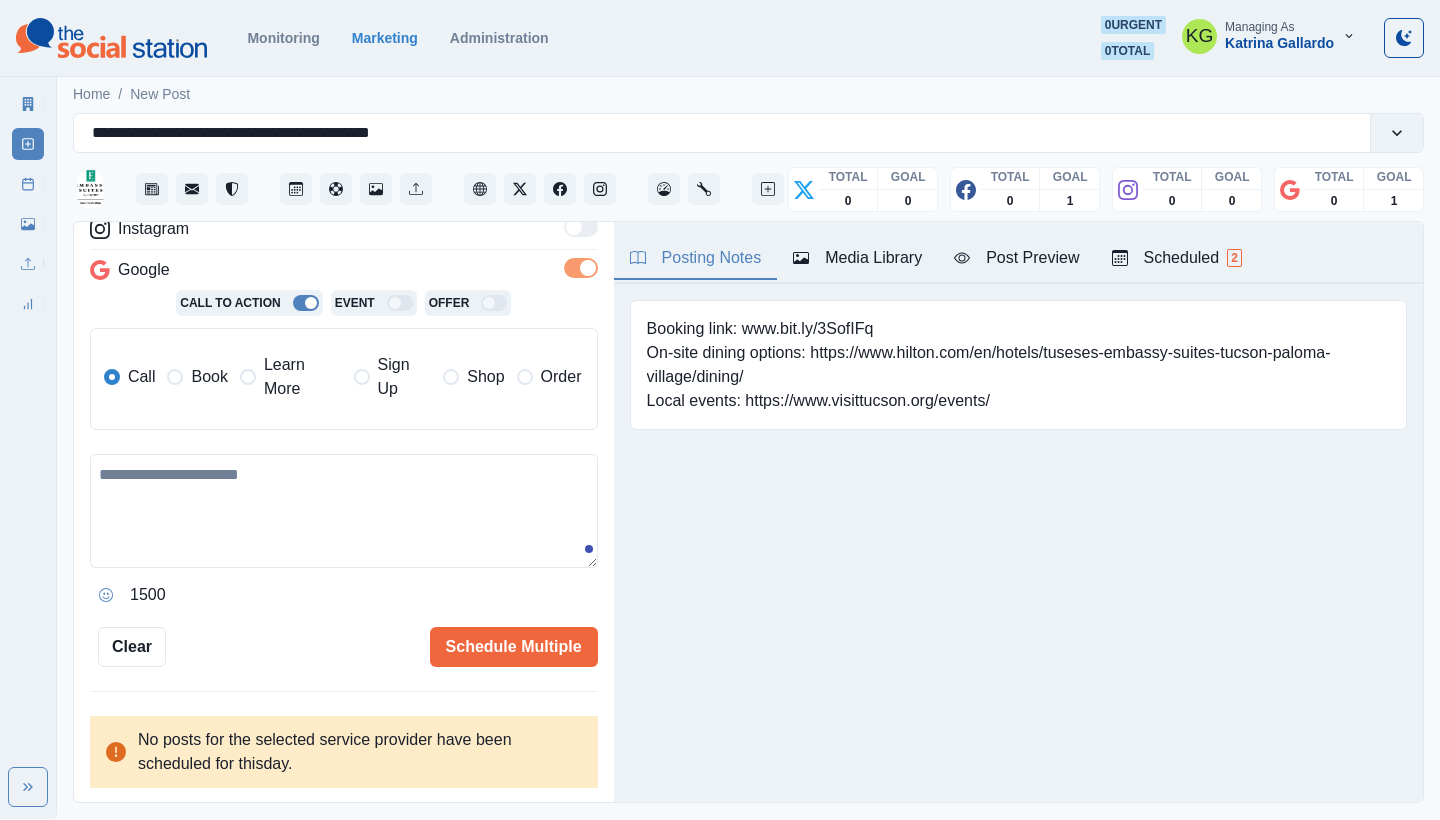 scroll, scrollTop: 372, scrollLeft: 0, axis: vertical 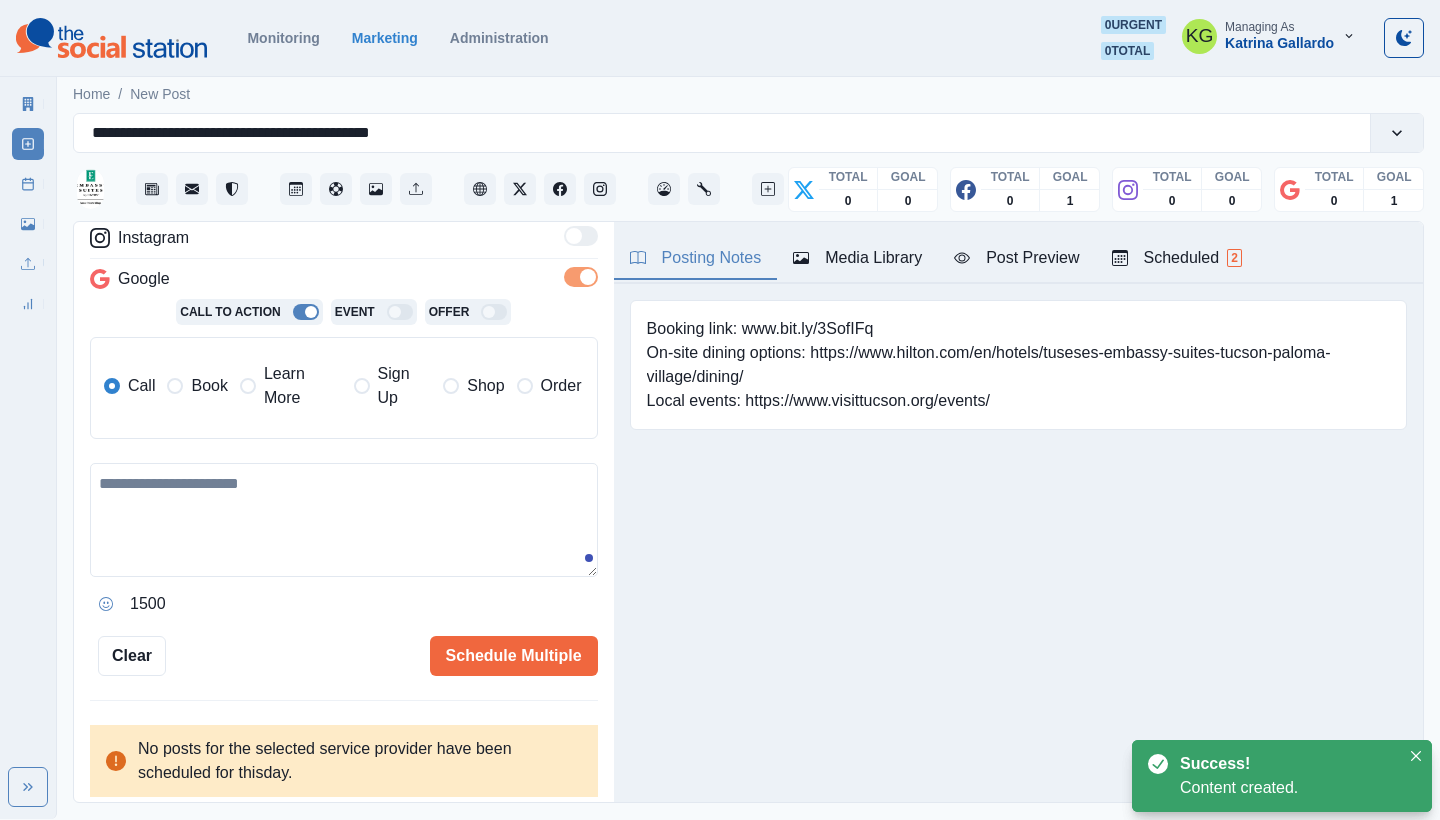 click at bounding box center (175, 386) 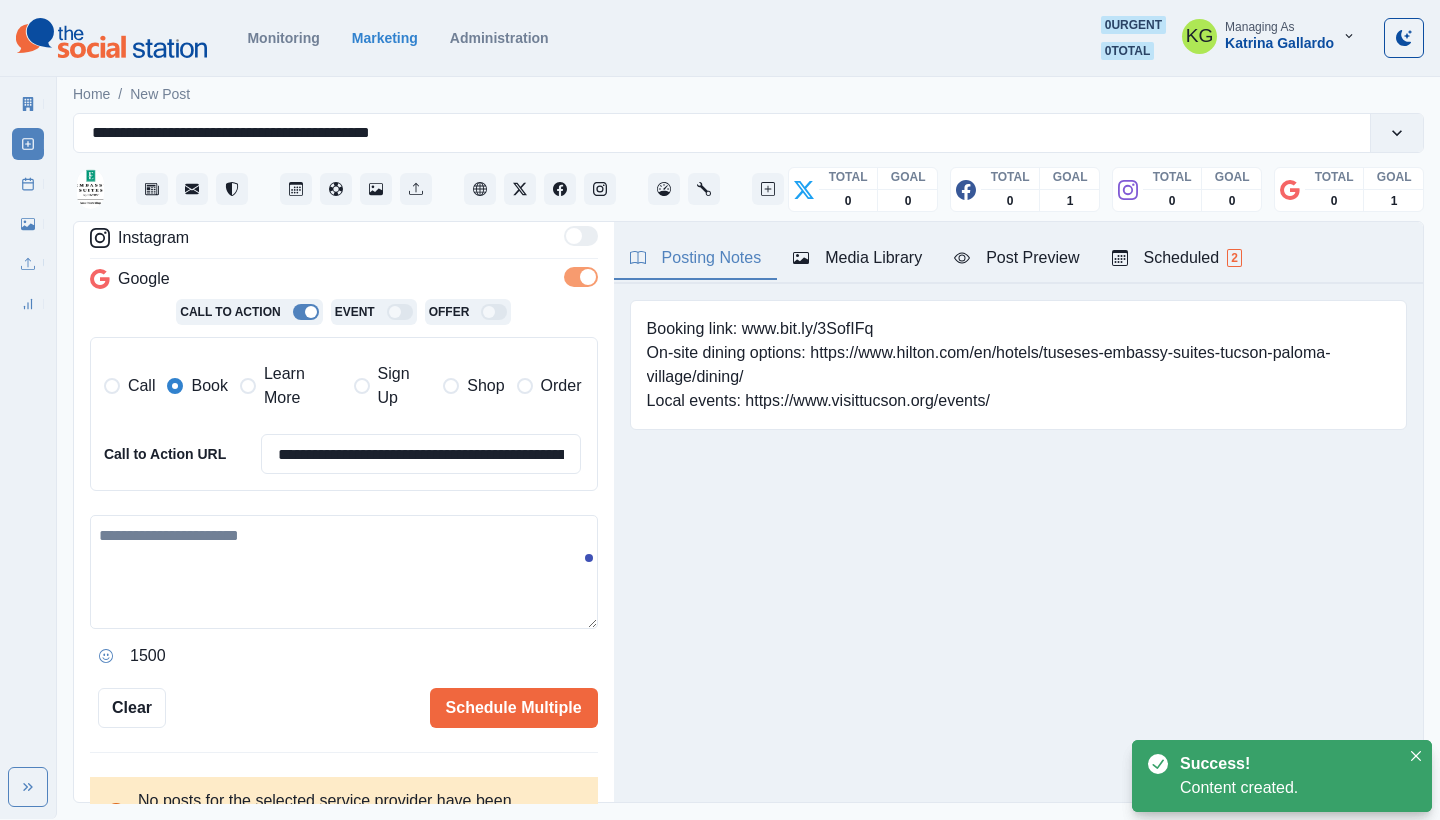 click on "Learn More" at bounding box center [303, 386] 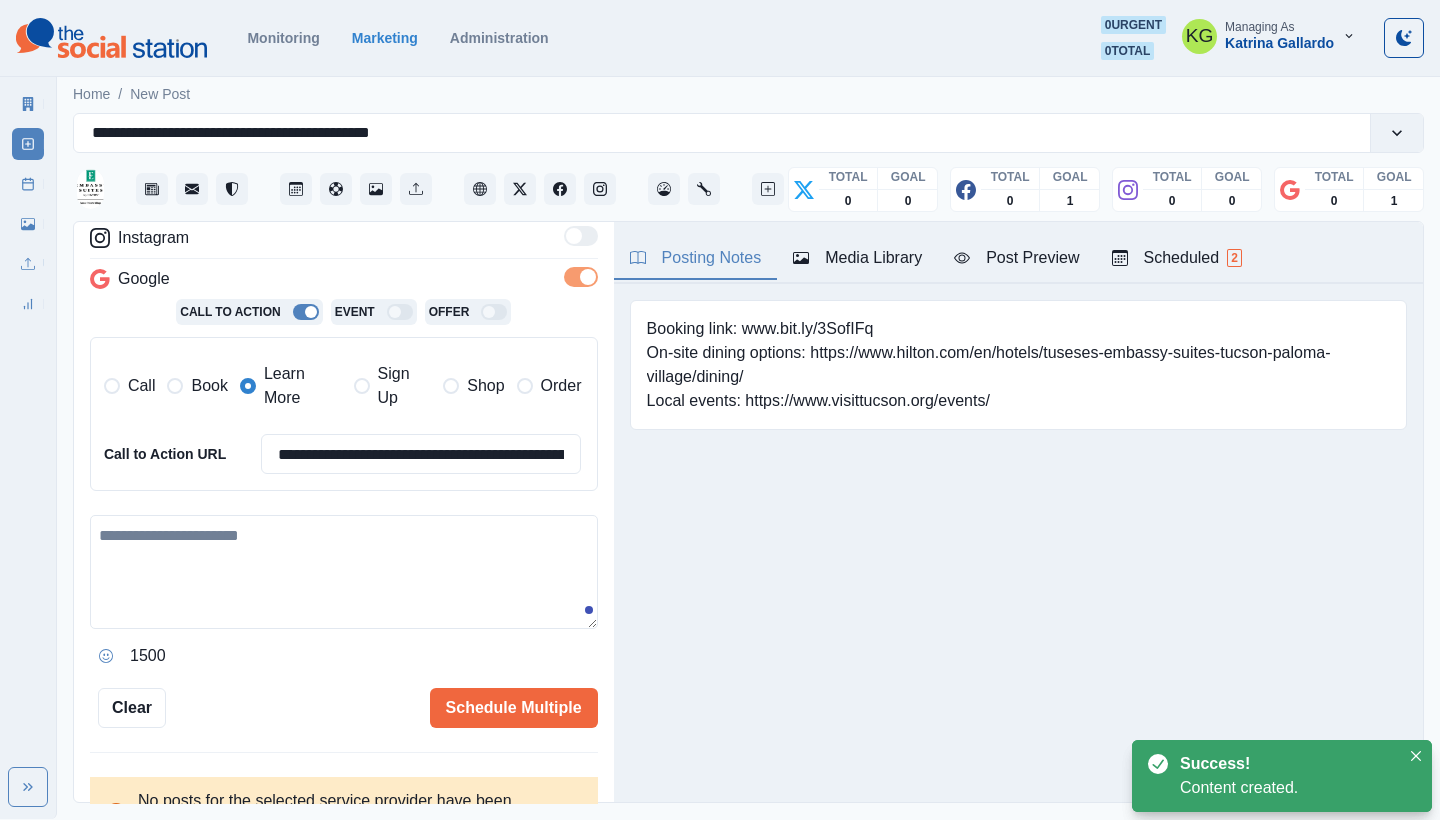 click at bounding box center (344, 572) 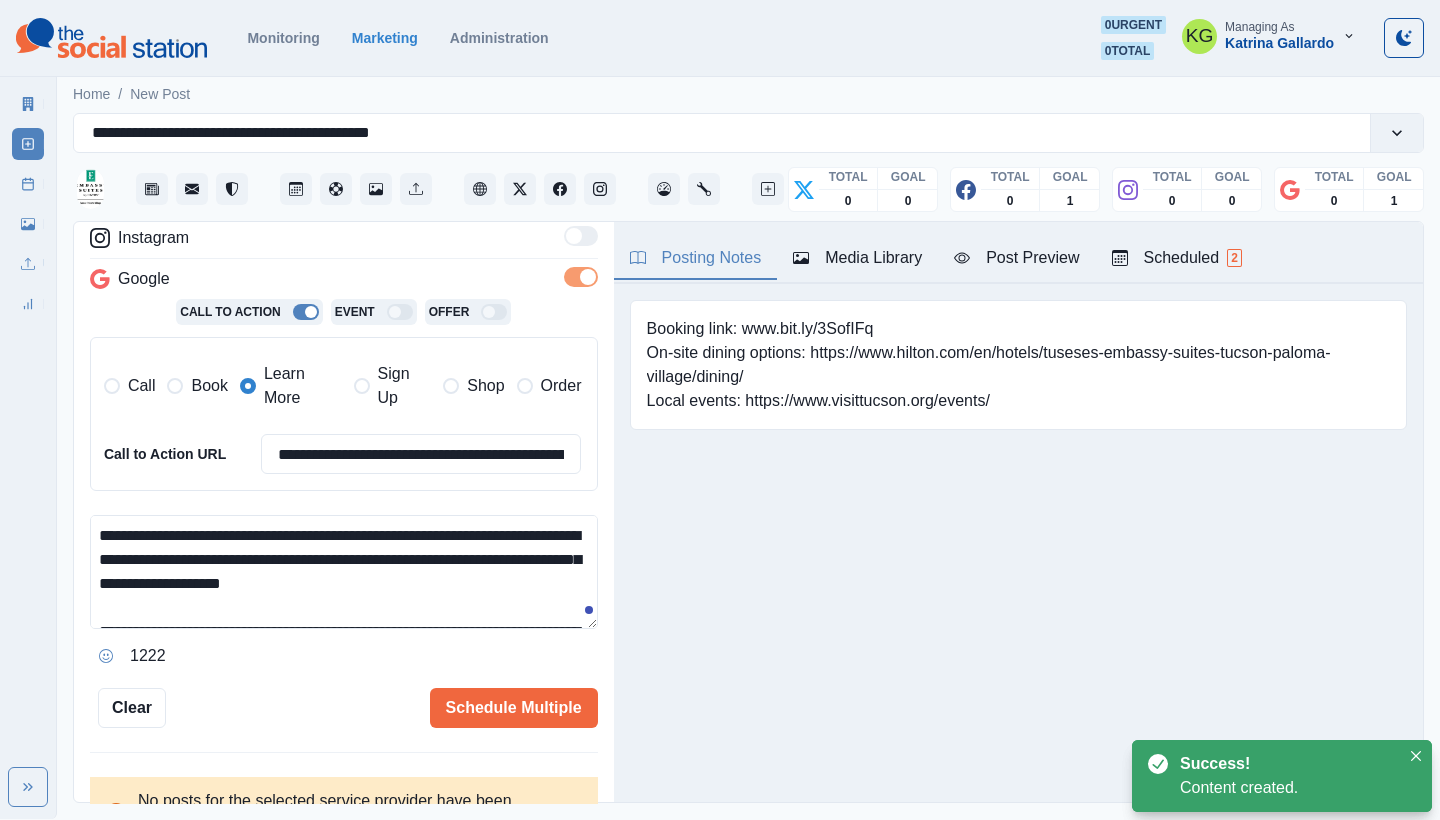 scroll, scrollTop: 48, scrollLeft: 0, axis: vertical 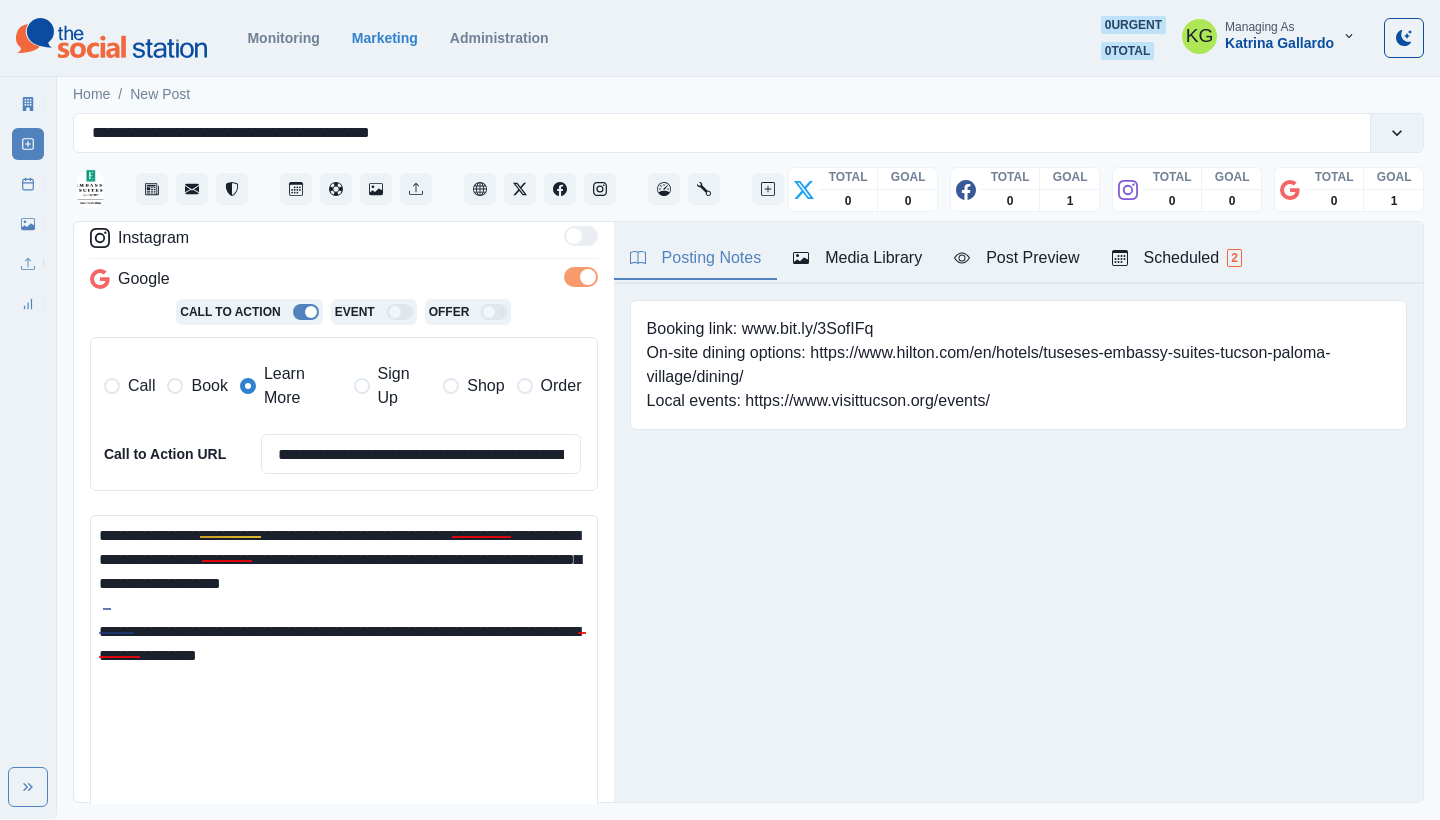 click on "**********" at bounding box center (720, 409) 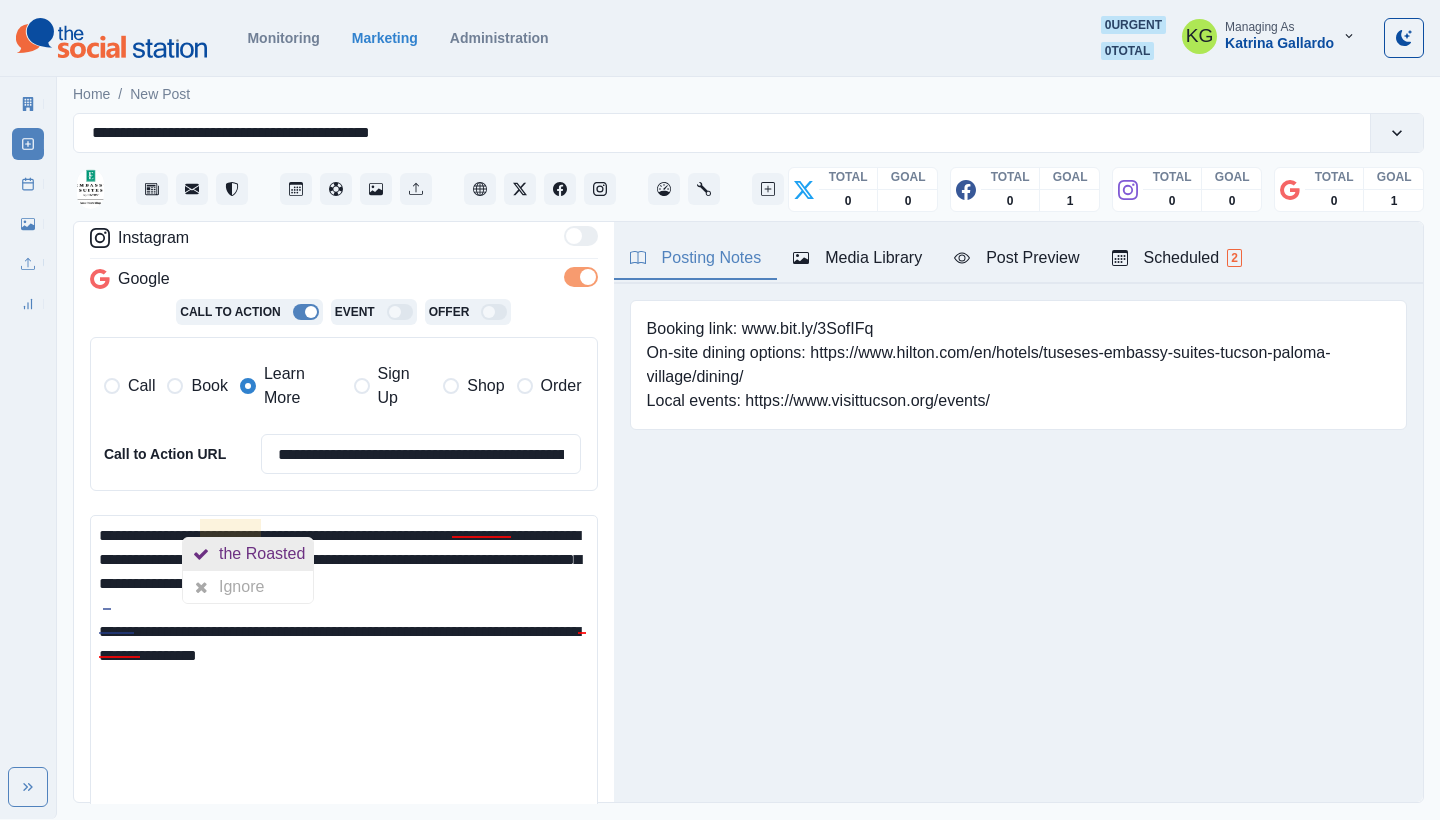 click on "the Roasted" at bounding box center [266, 554] 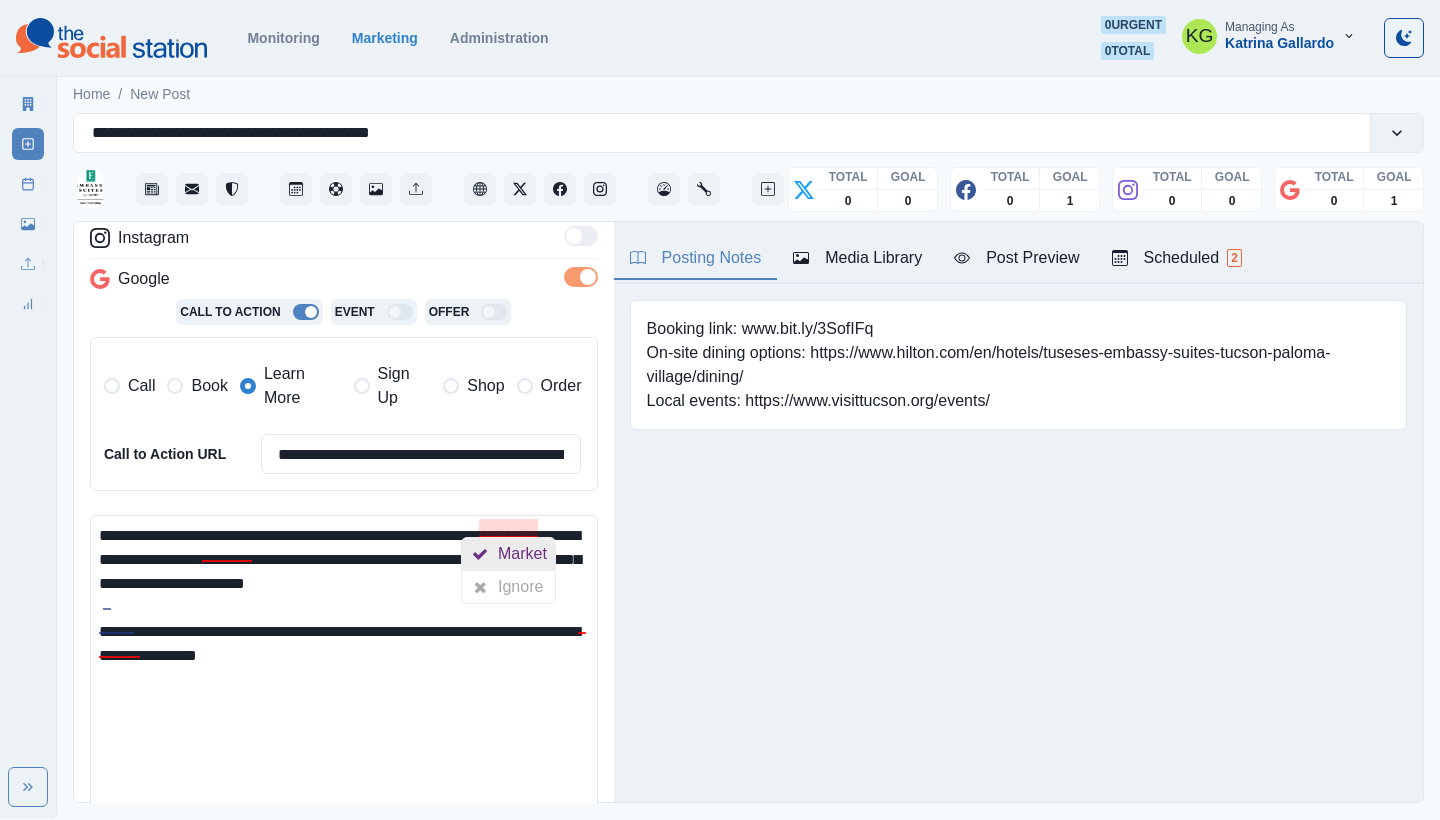 click on "Market" at bounding box center [526, 554] 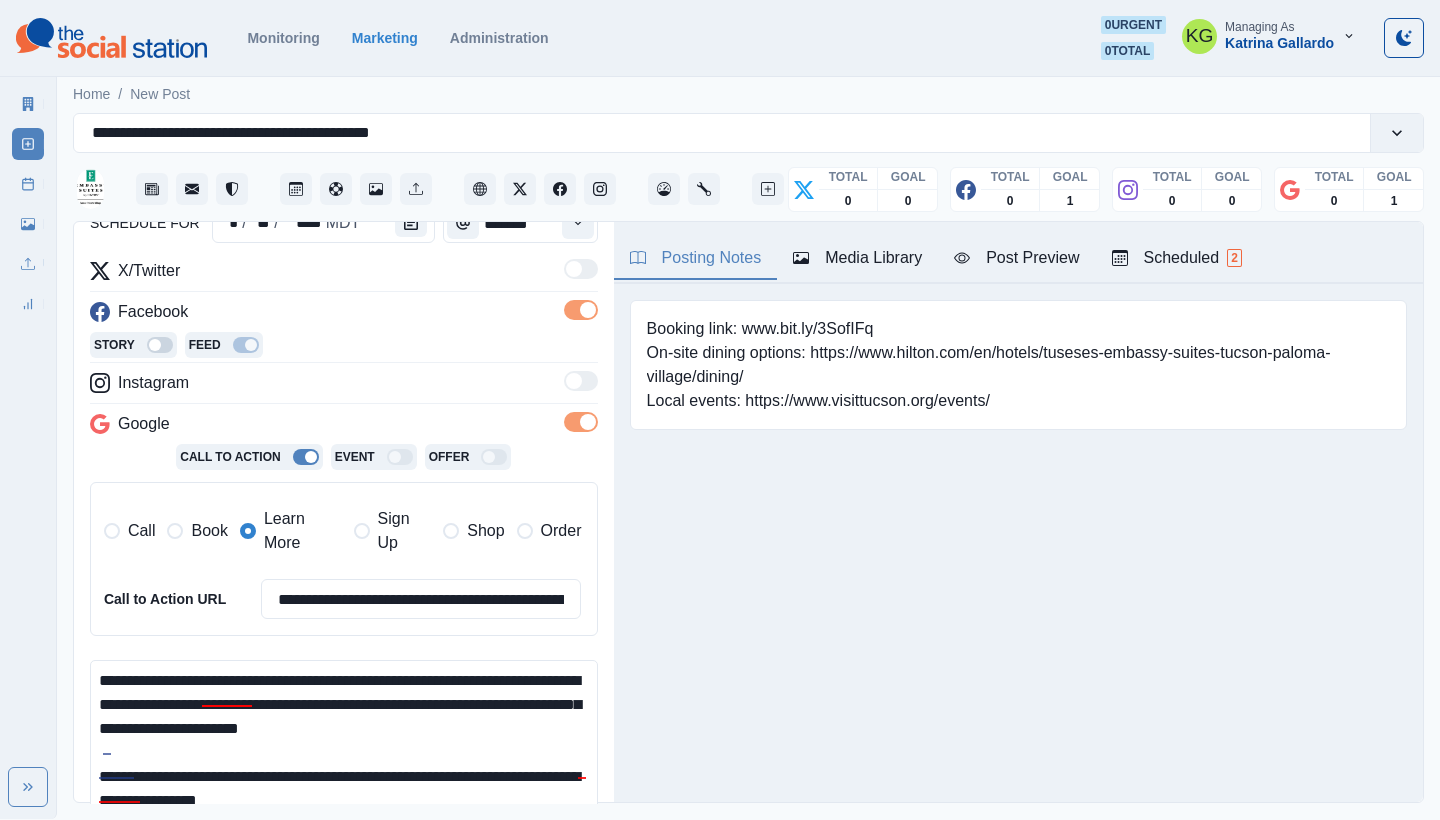 scroll, scrollTop: 179, scrollLeft: 0, axis: vertical 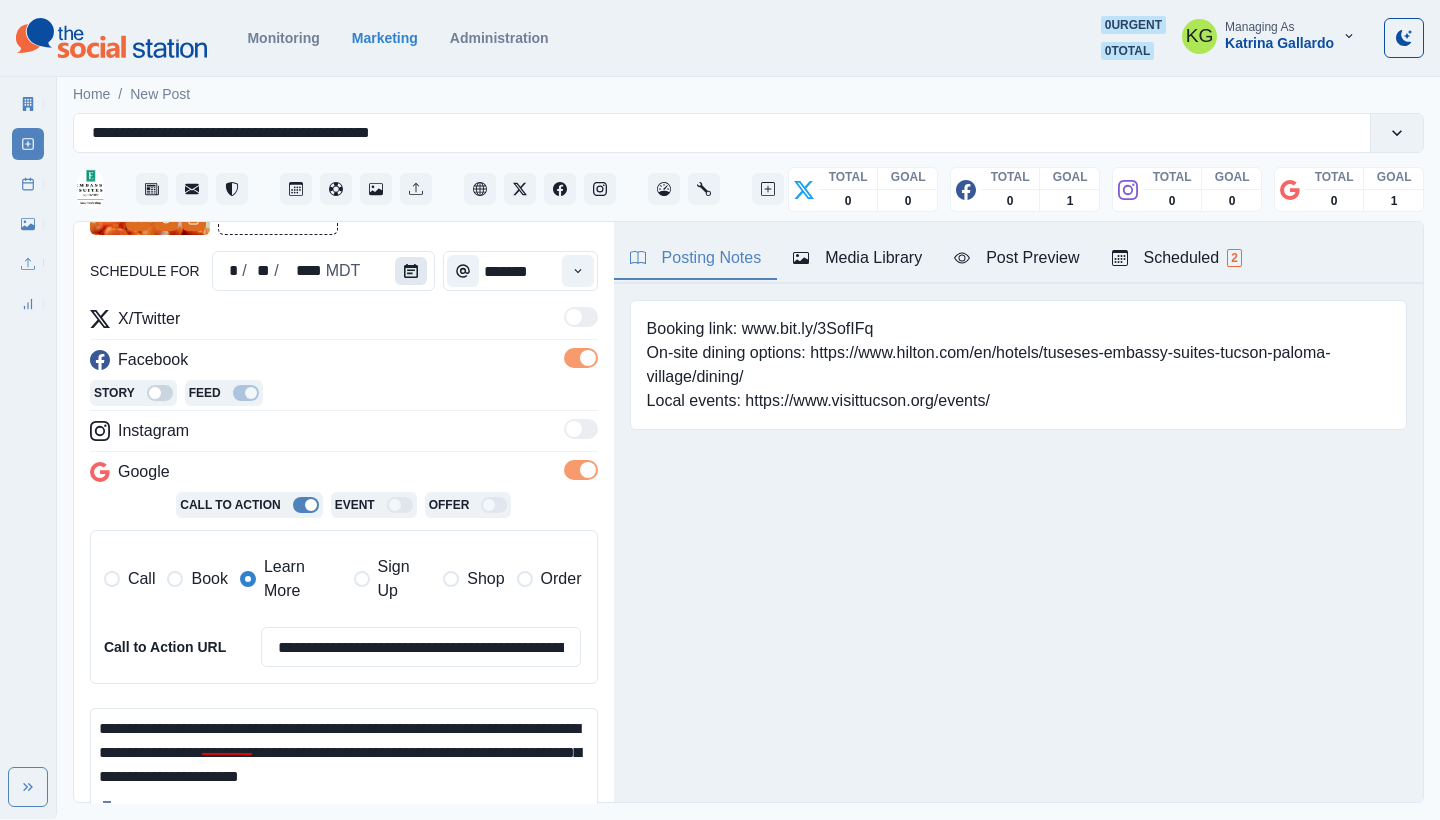click at bounding box center [411, 271] 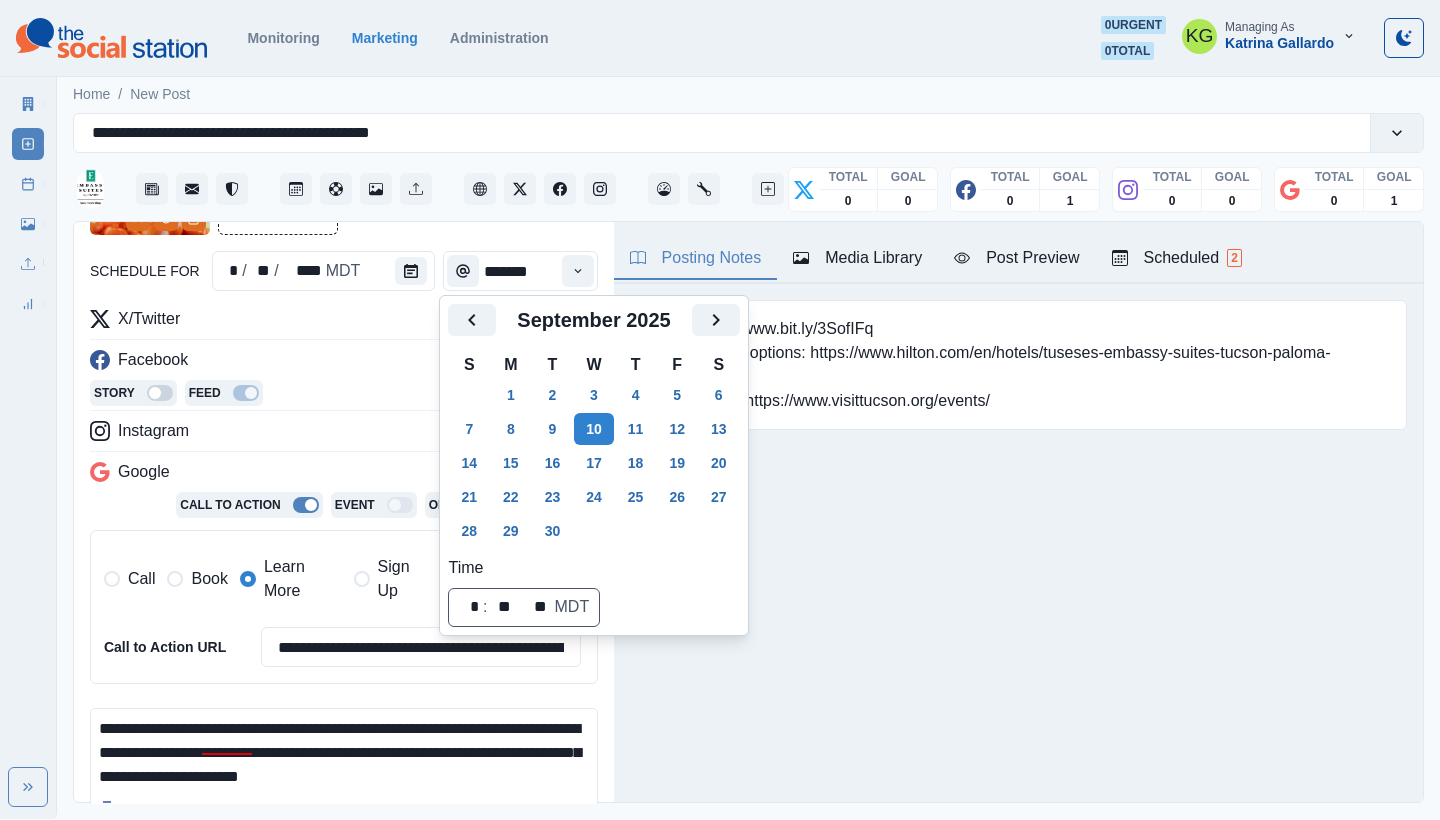 click on "**********" at bounding box center (344, 868) 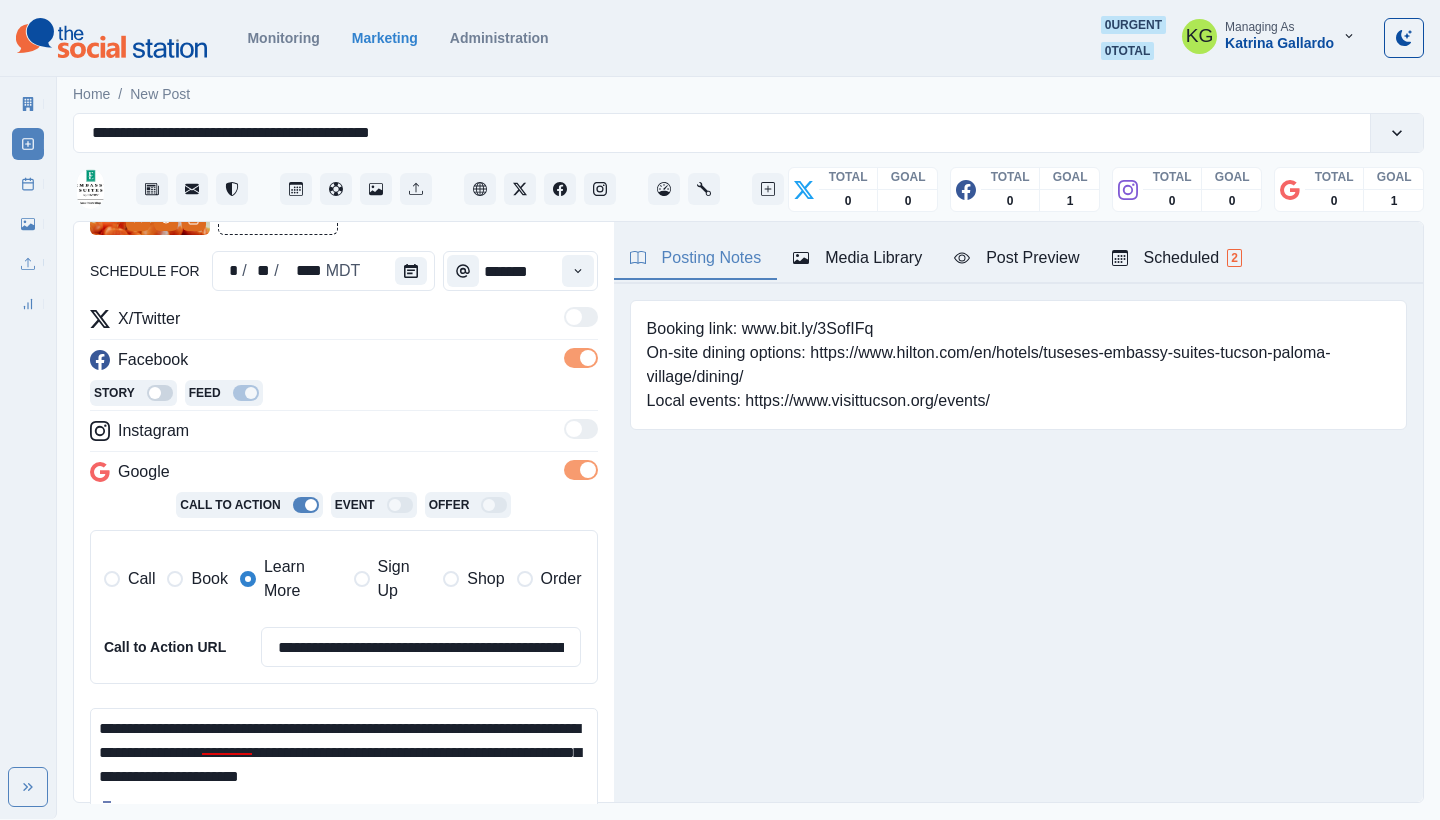 click on "**********" at bounding box center (344, 868) 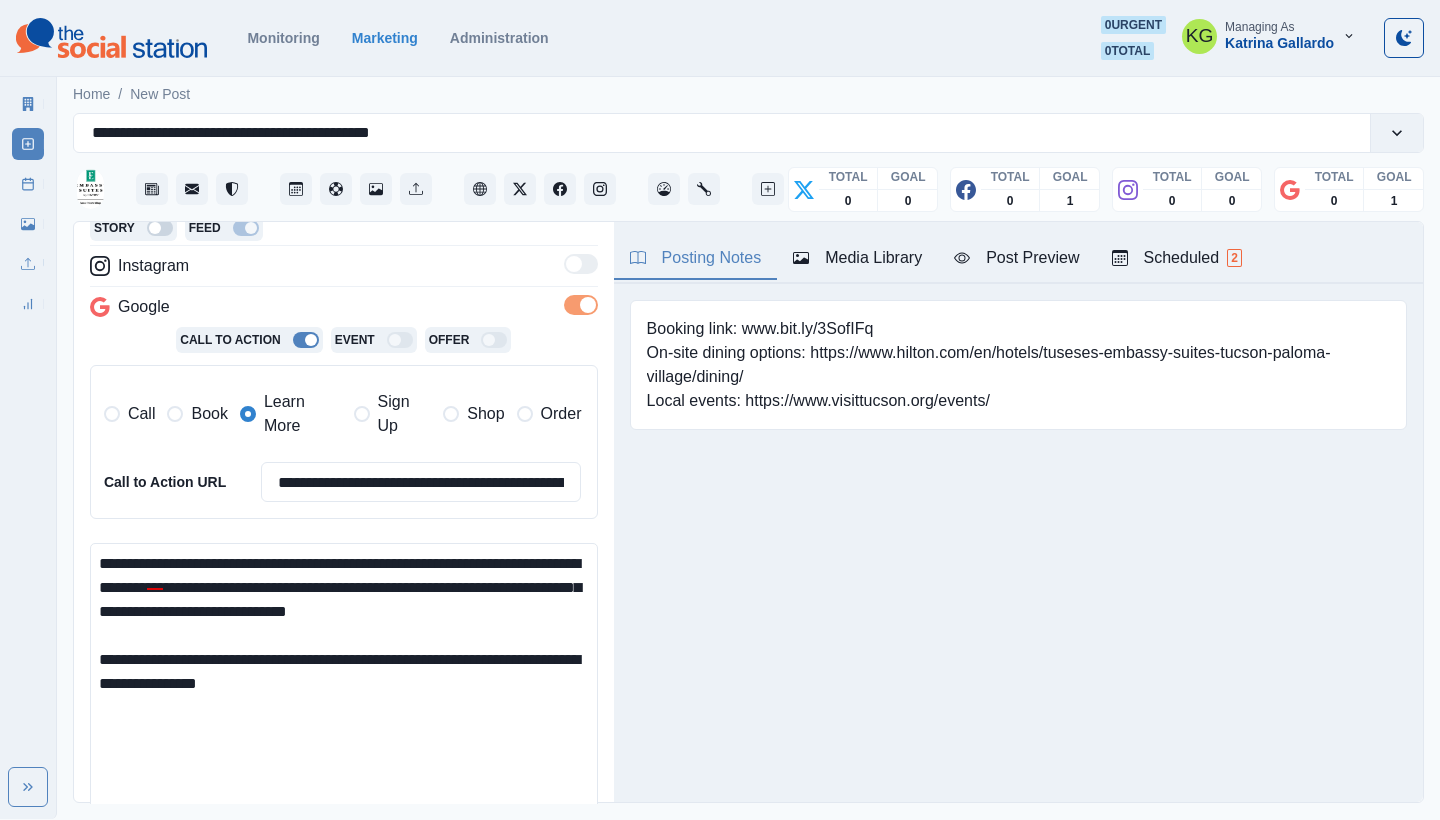 scroll, scrollTop: 419, scrollLeft: 0, axis: vertical 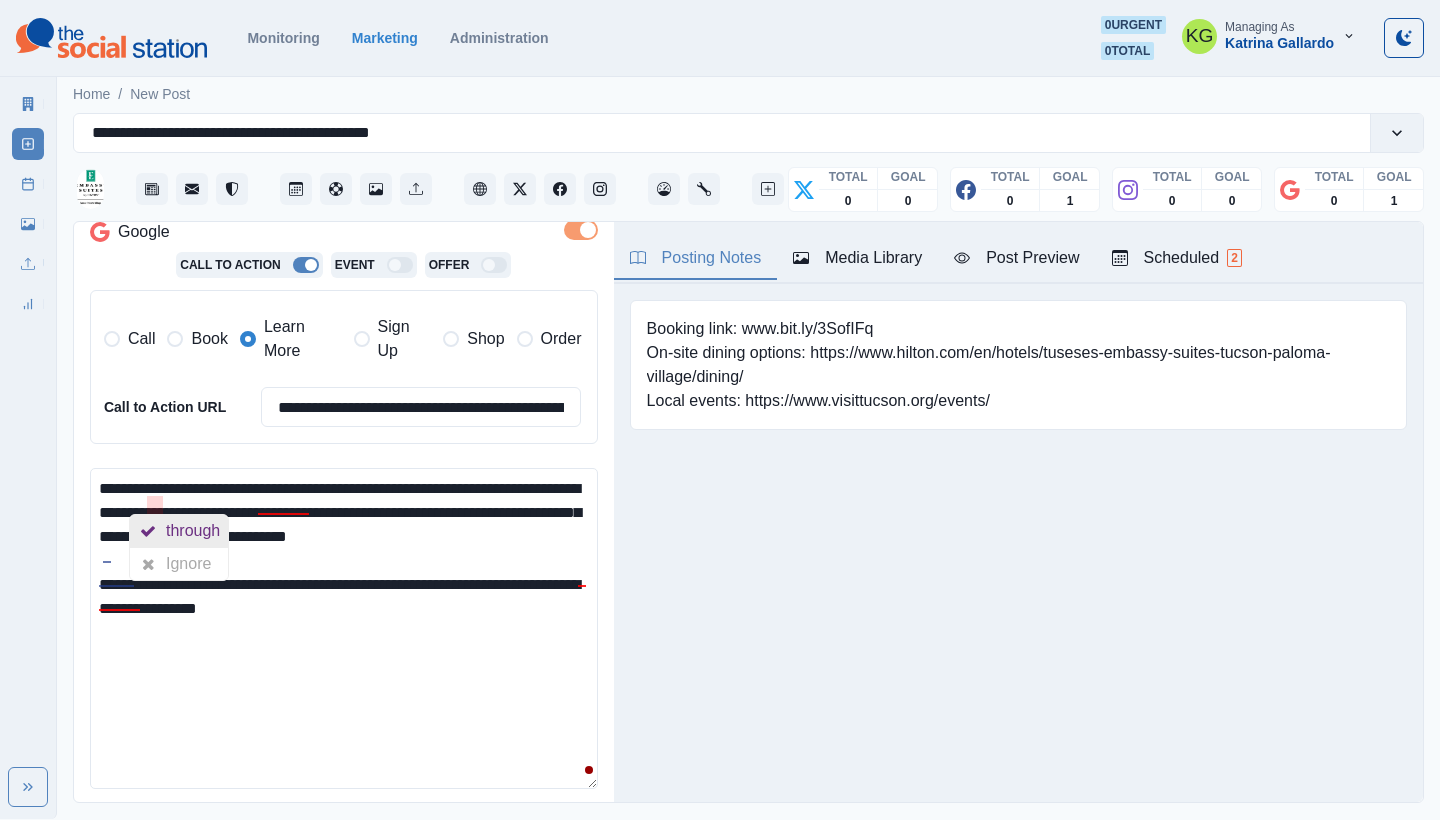 click at bounding box center (148, 531) 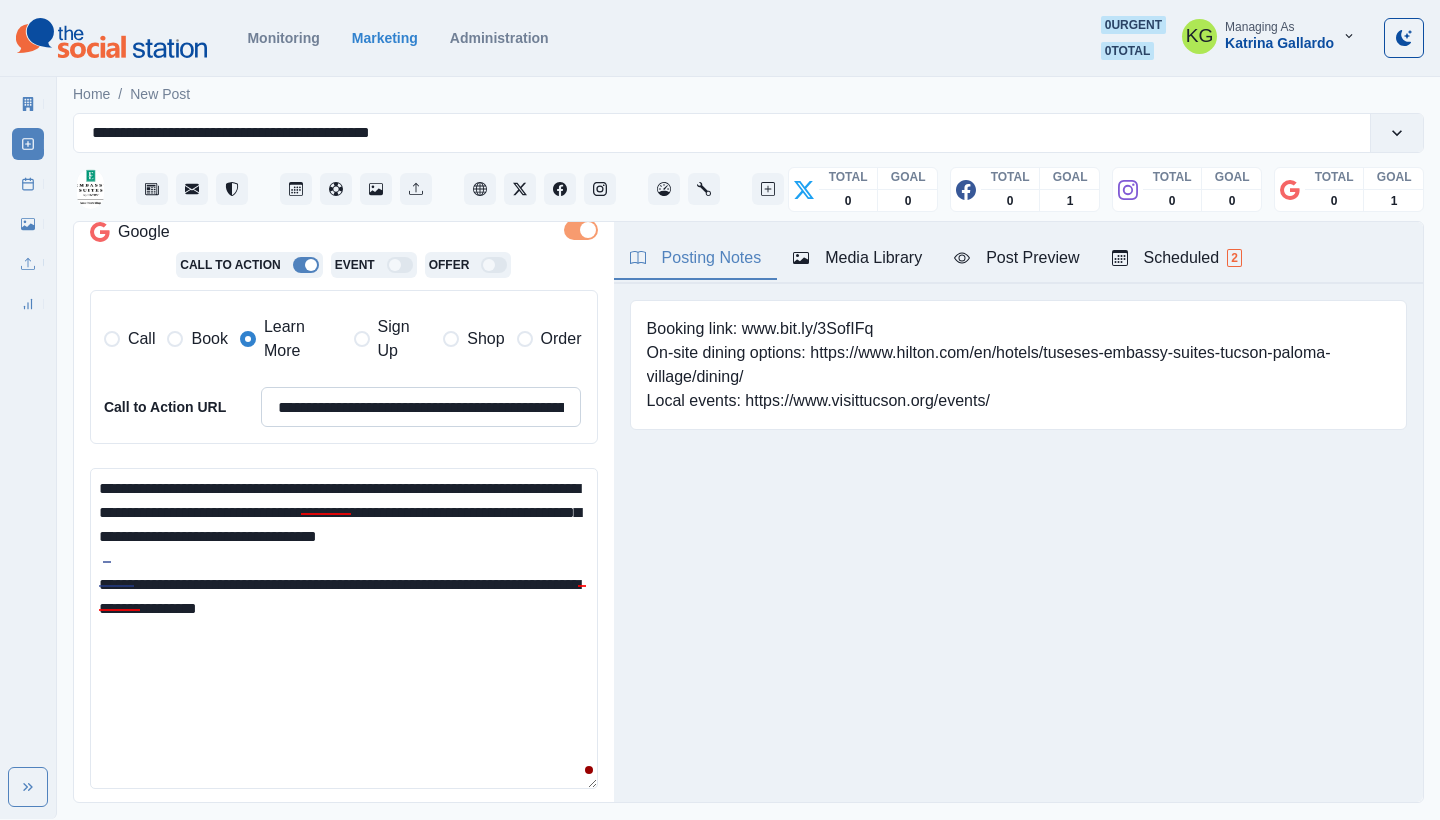 type on "**********" 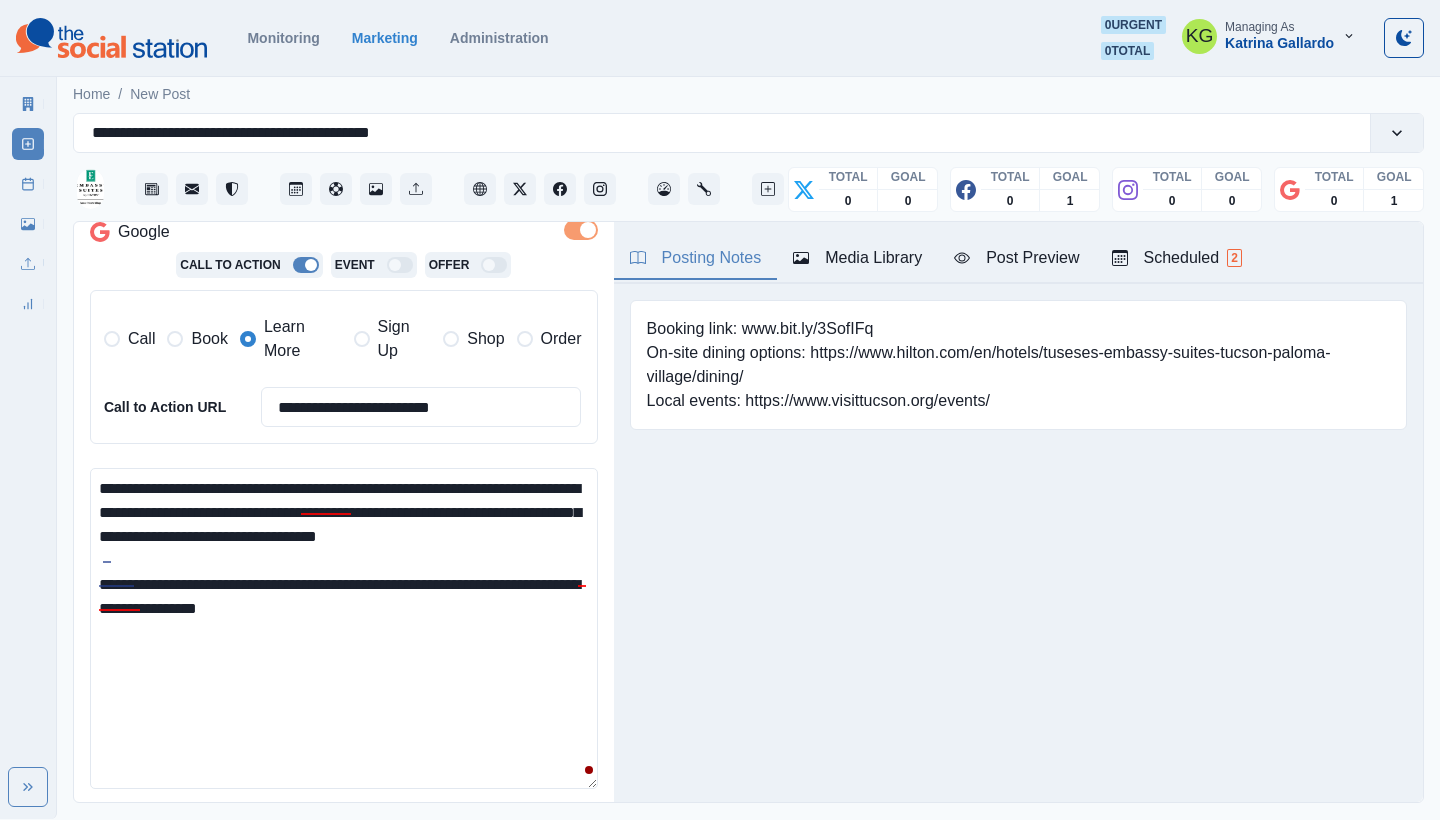 type on "**********" 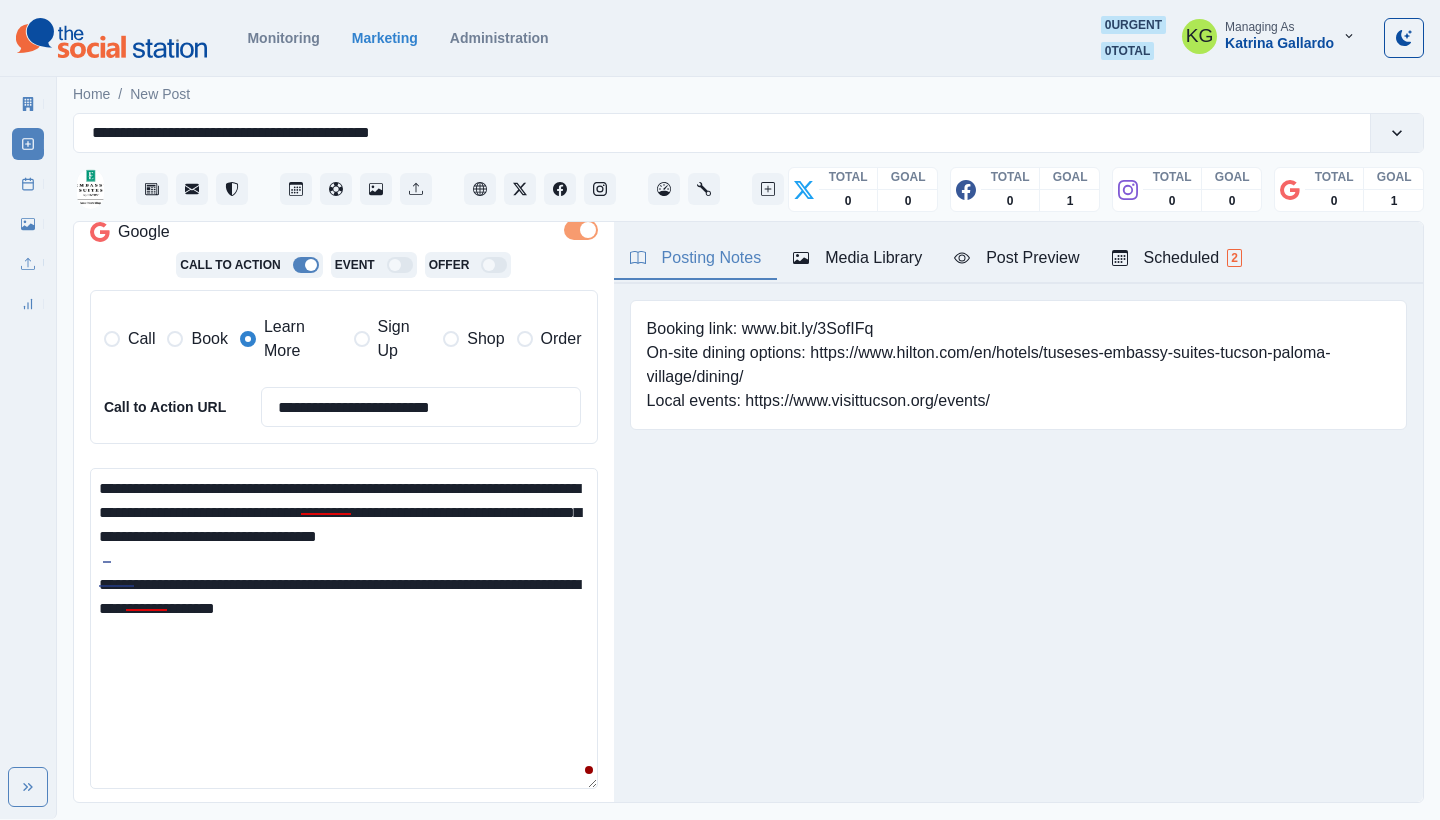 click on "**********" at bounding box center [344, 628] 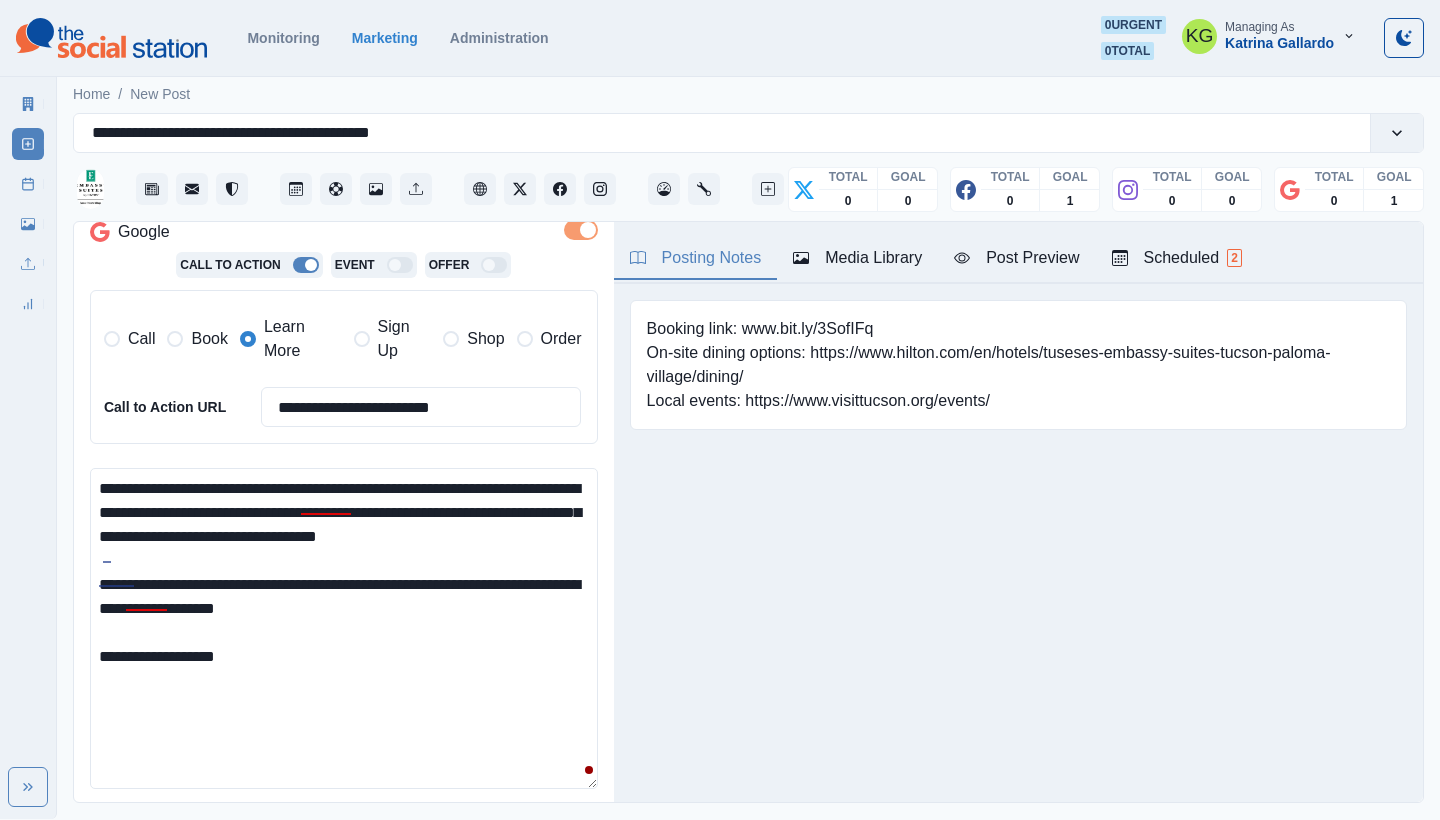 paste on "**********" 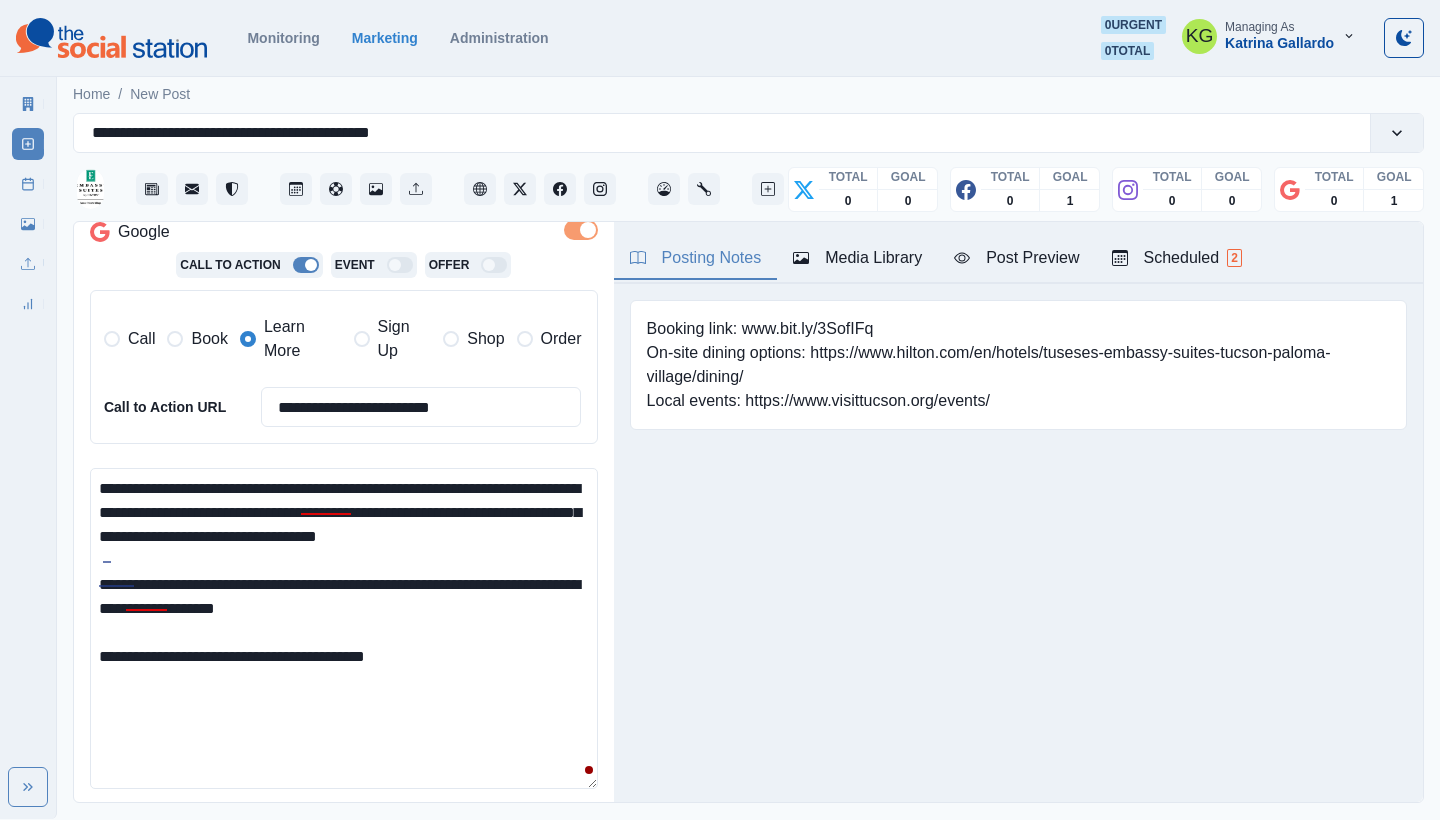 drag, startPoint x: 277, startPoint y: 645, endPoint x: 220, endPoint y: 646, distance: 57.00877 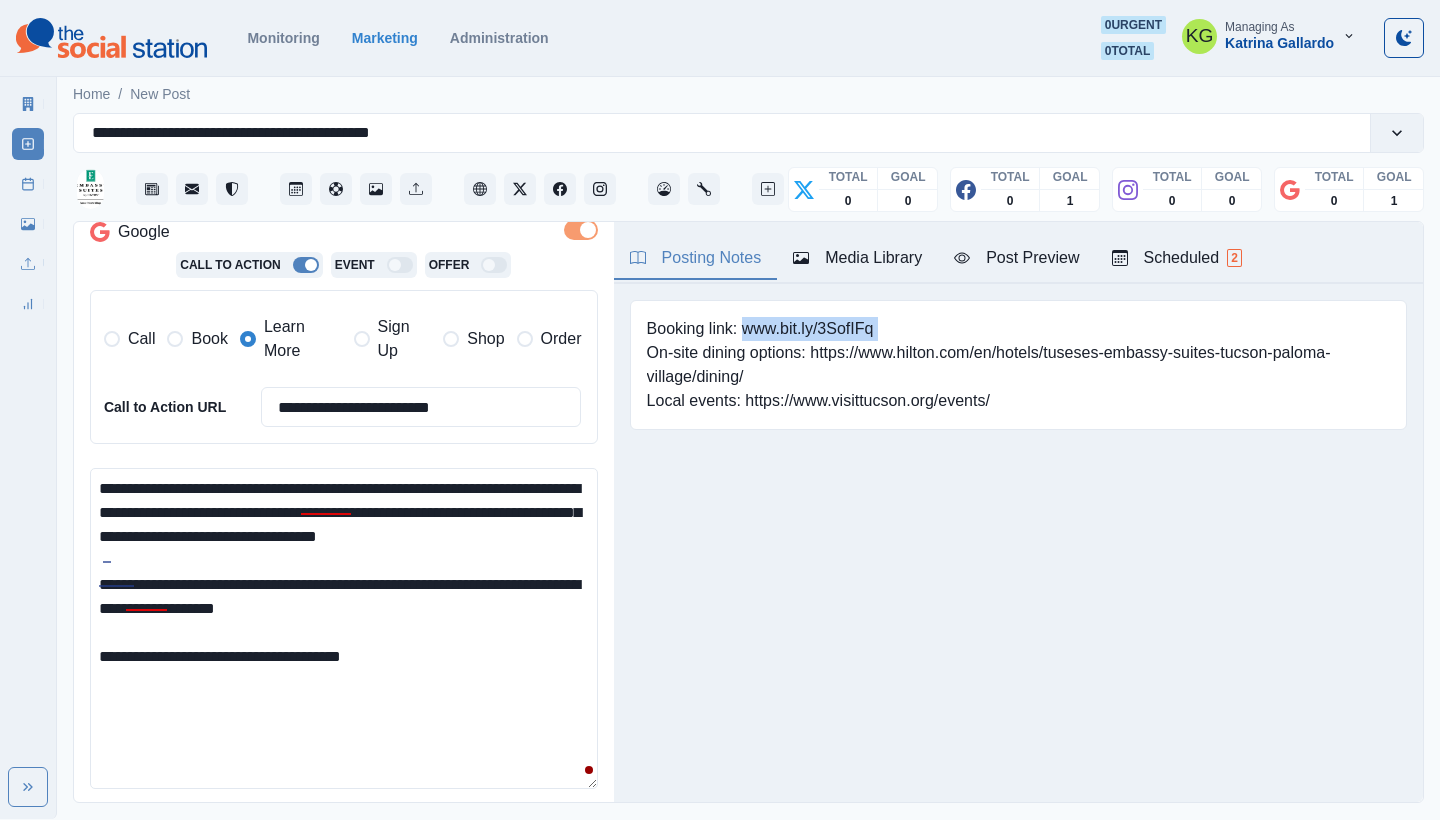 drag, startPoint x: 890, startPoint y: 331, endPoint x: 735, endPoint y: 326, distance: 155.08063 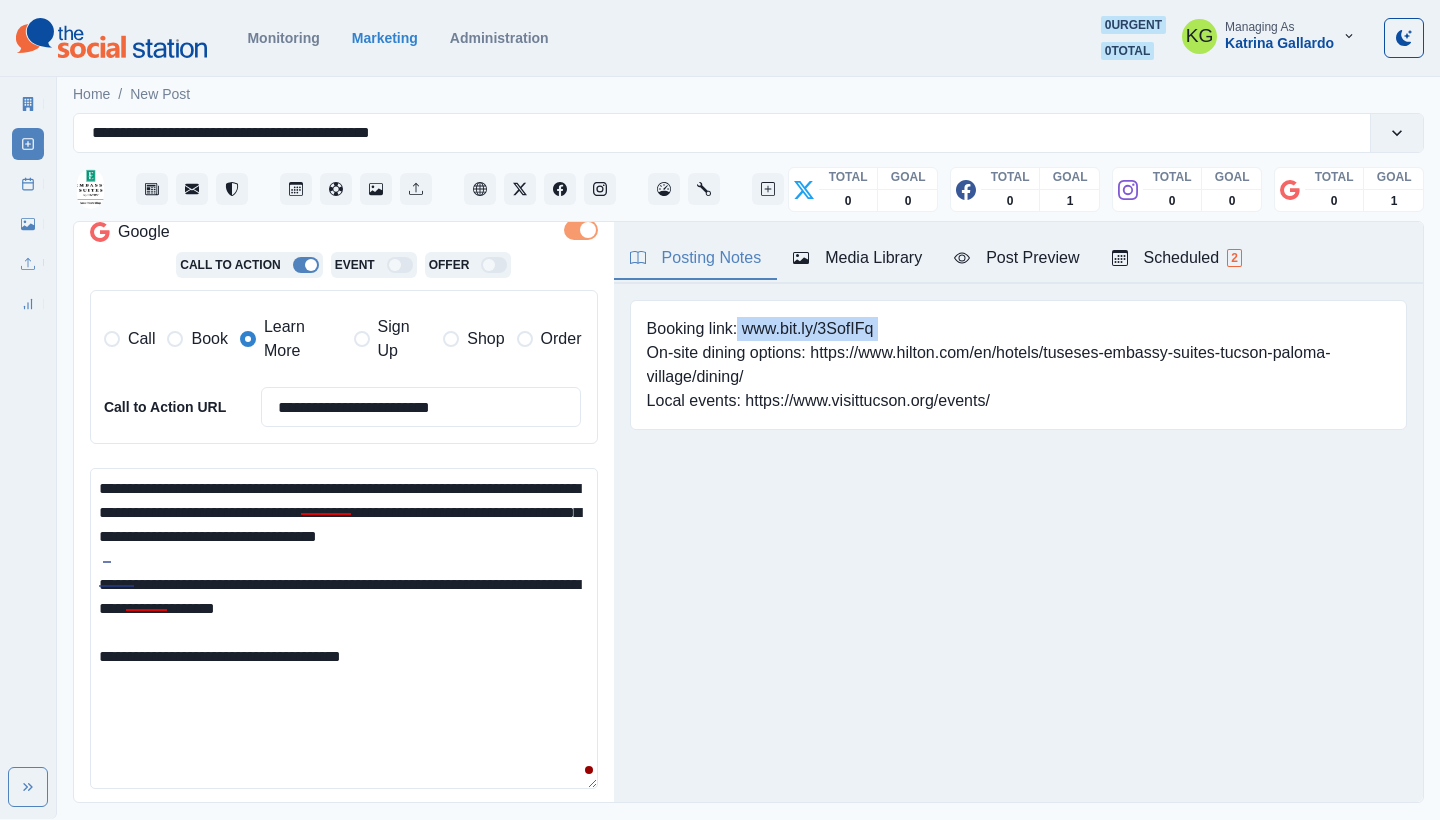 copy on "www.bit.ly/3SofIFq" 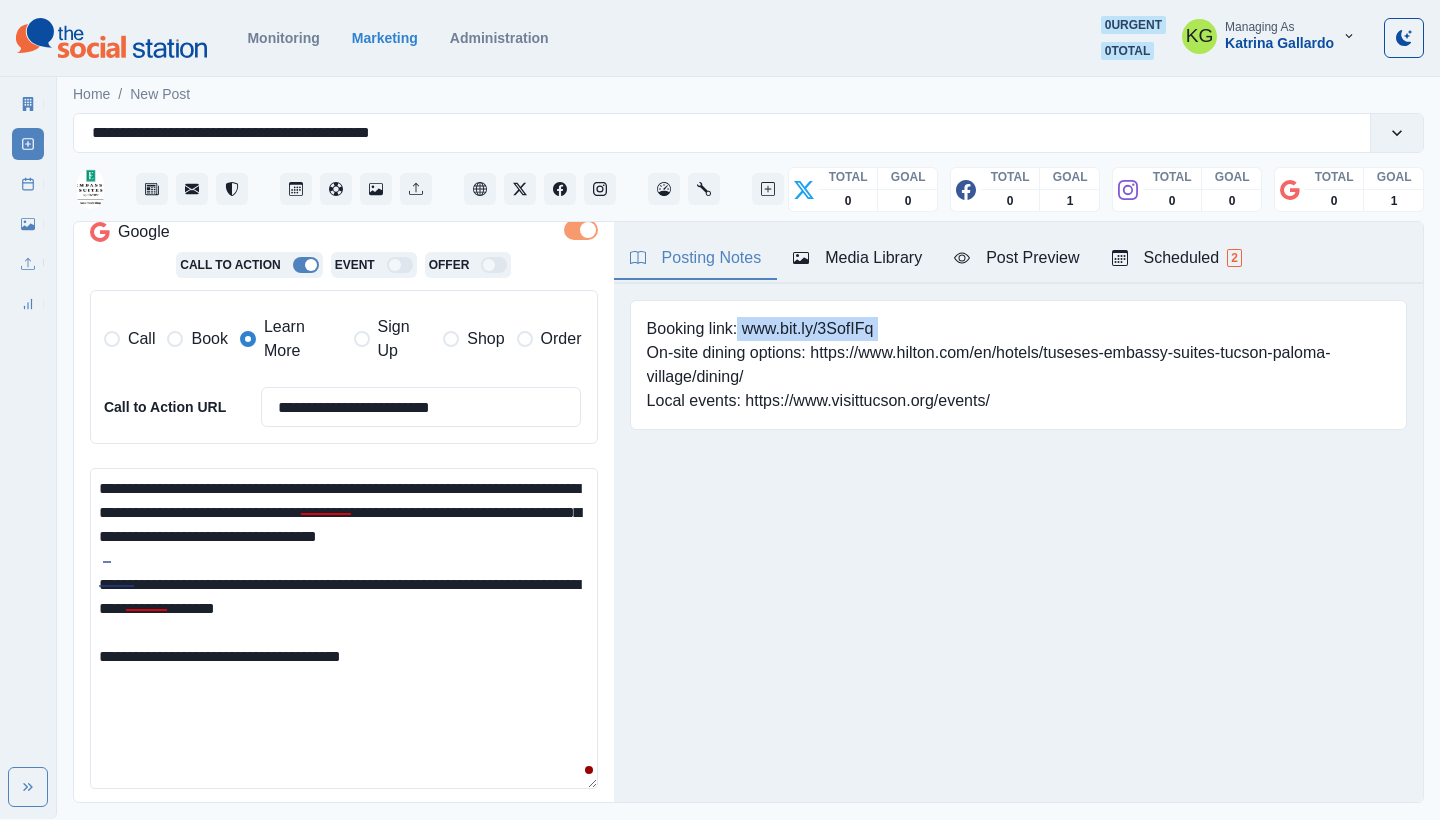 click on "**********" at bounding box center [344, 628] 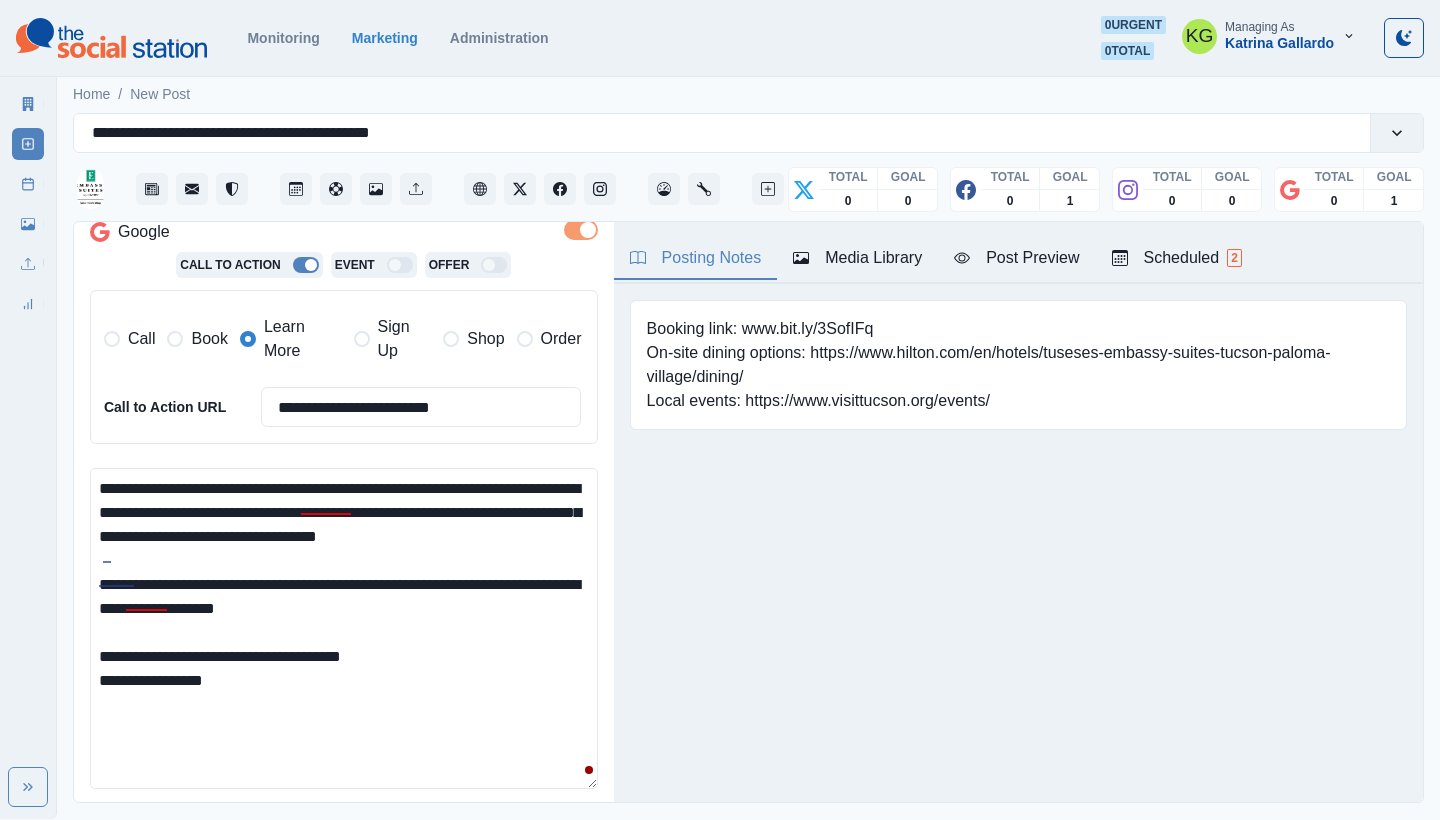 paste on "**********" 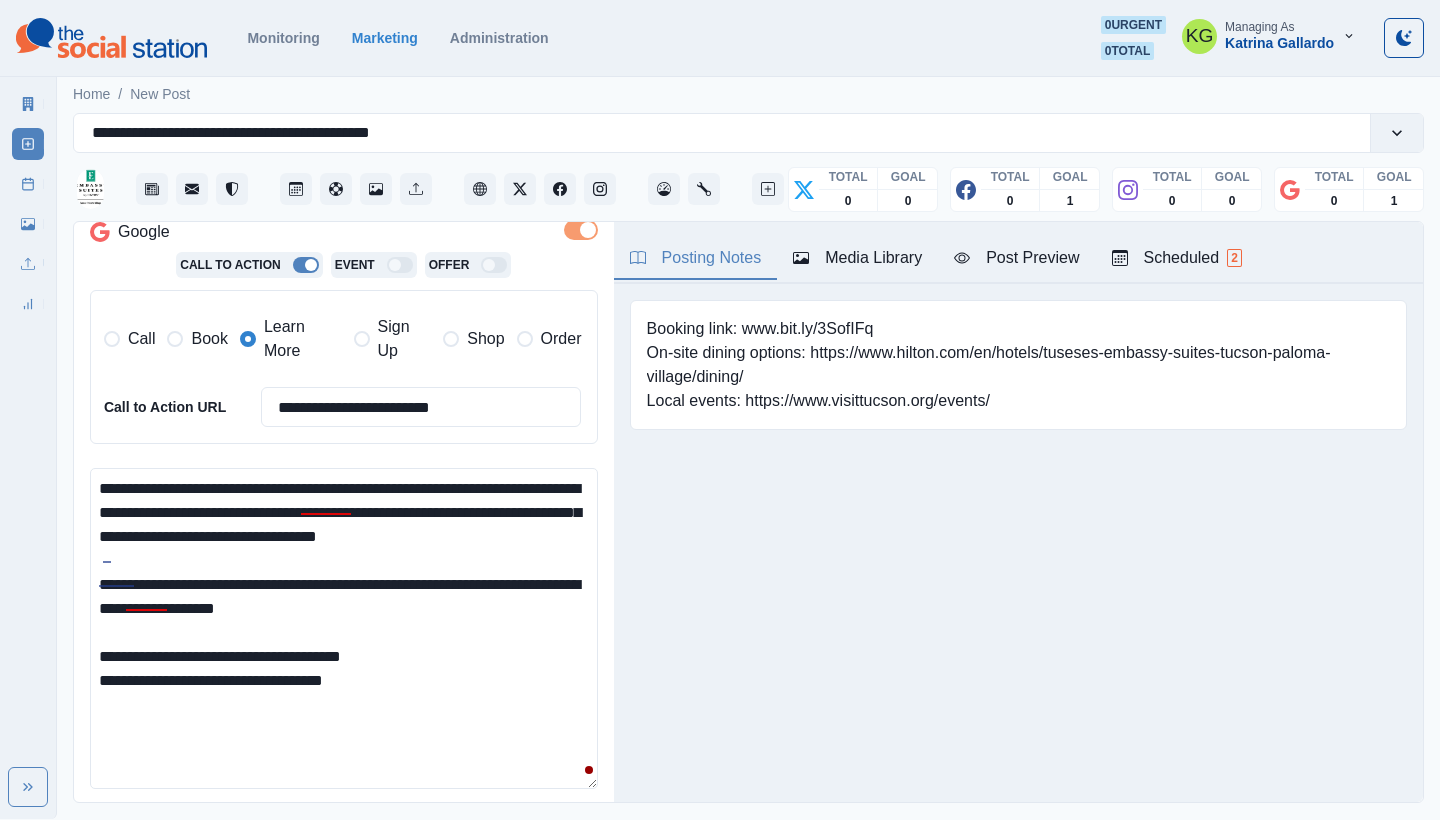 click on "**********" at bounding box center [344, 628] 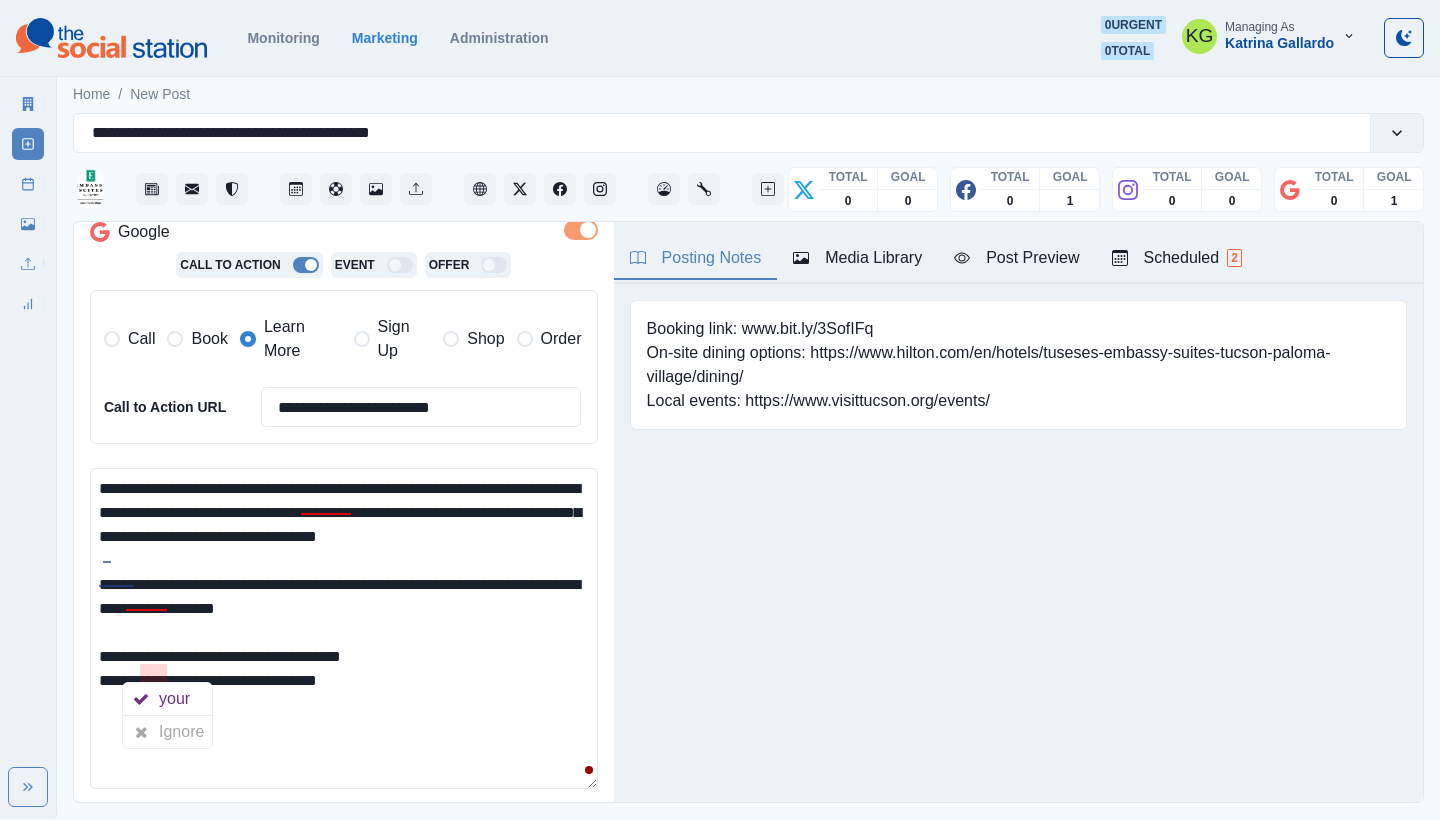 click on "**********" at bounding box center [344, 628] 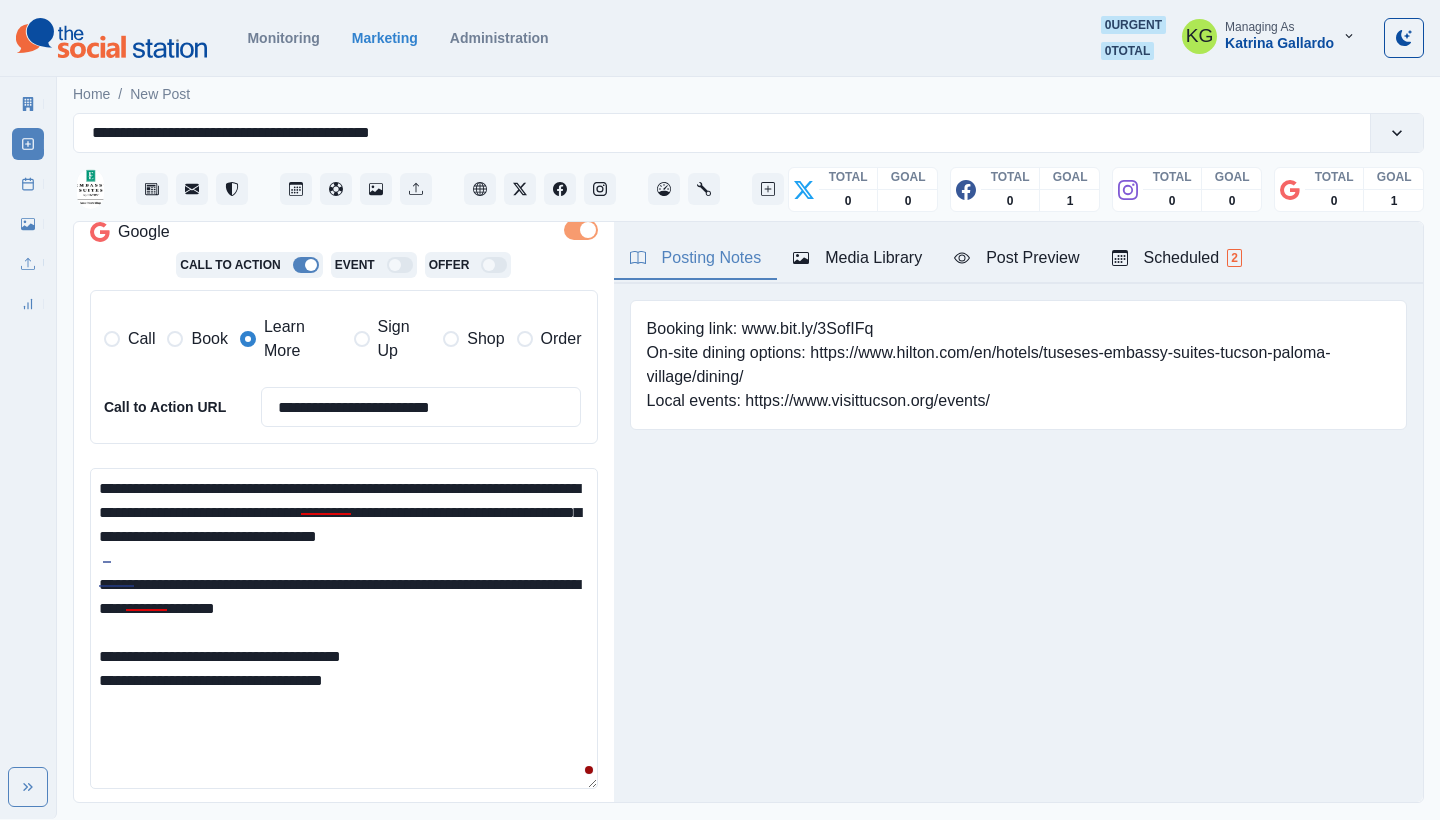 click on "**********" at bounding box center [344, 628] 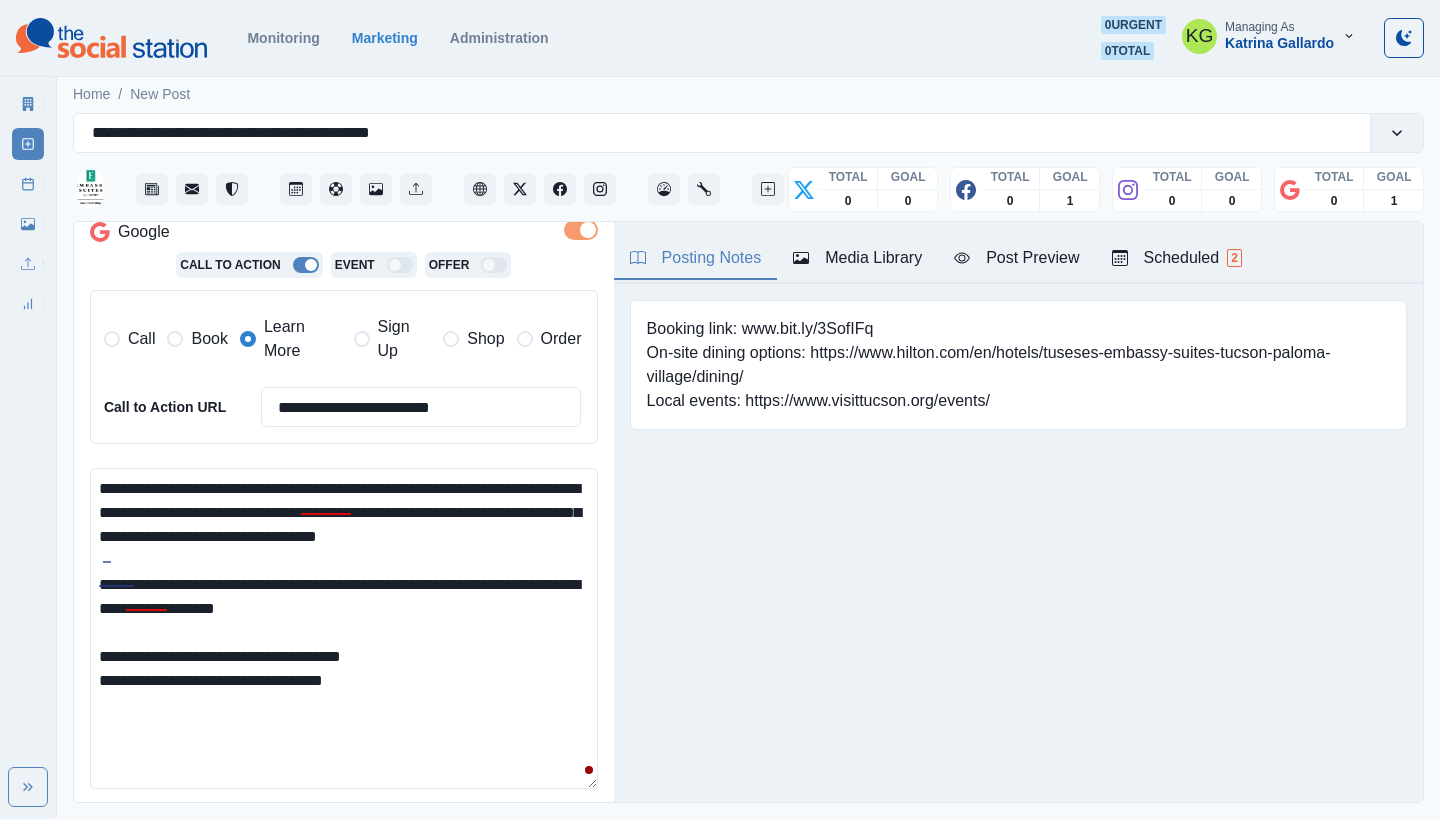 click on "Posting Notes Media Library Post Preview Scheduled 2 Booking link: [URL]
On-site dining options: [URL]
Local events: [URL]
Upload Type Any Image Video Source Any Upload Social Manager Found: Instagram Found: Google Customer Photo Found: TripAdvisor Review Found: Yelp Review Reusable Any Yes No Description Any Missing Description Duplicates Any Show Duplicated Media Last Scheduled Any Over A Month Ago Over 3 Months Ago Over 6 Months Ago Never Scheduled Sort Newest Media Oldest Media Most Recently Scheduled Least Recently Scheduled 1 2 3 4 5 8 Embassy Suites by Hilton [CITY] [DATE] at [TIME] Like Comment Share Embassy Suites by Hilton [CITY] 4 days ago Learn More Week Of * / * / **** [TIMEZONE] Wednesday [DATE] Post Success [TIME] [TIMEZONE] KG Week Permalink Delete 1 Post Success Call to Action [TIME] [TIMEZONE] KG Week Permalink Delete" at bounding box center [1018, 512] 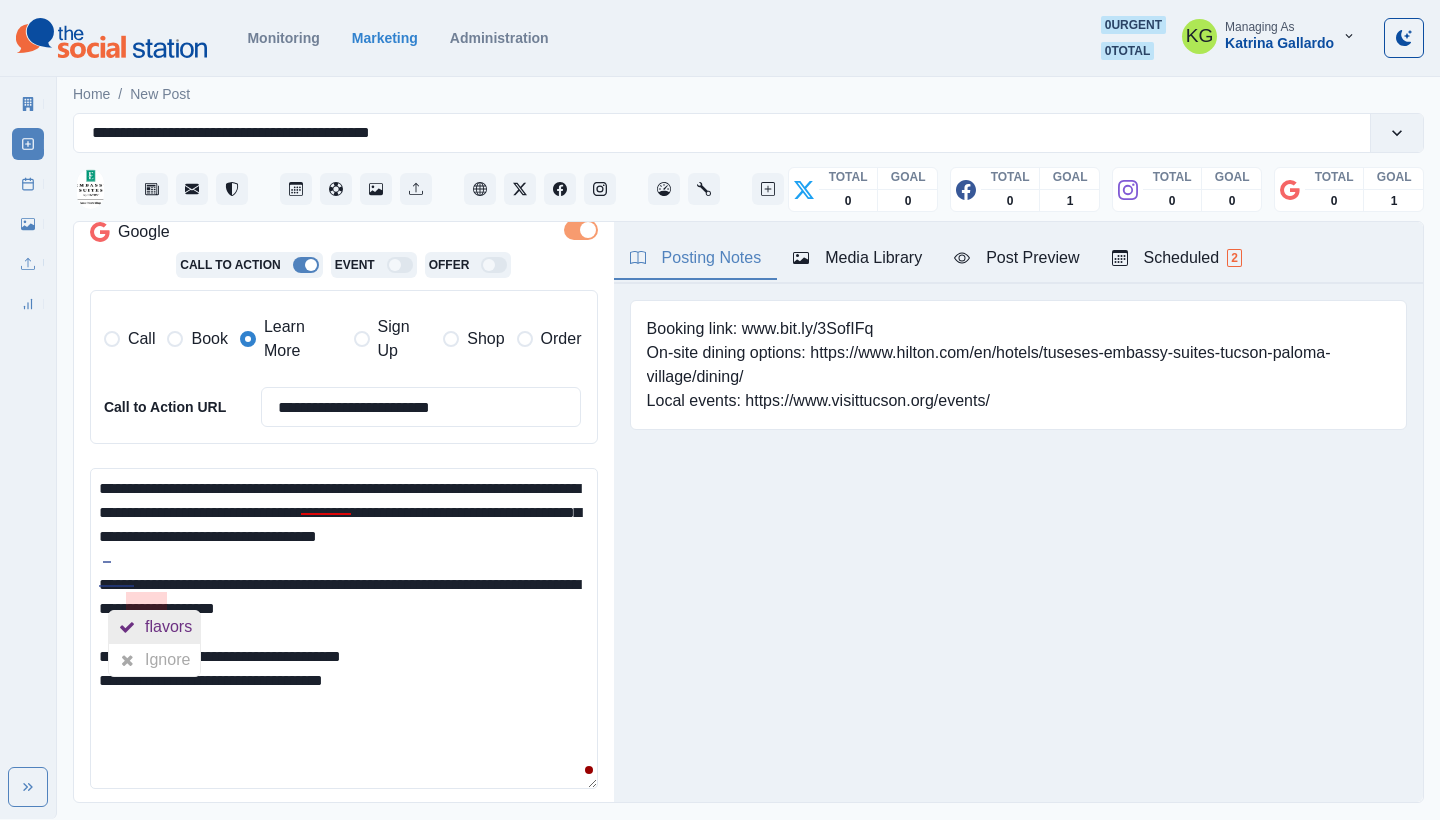 click on "flavors" at bounding box center (172, 627) 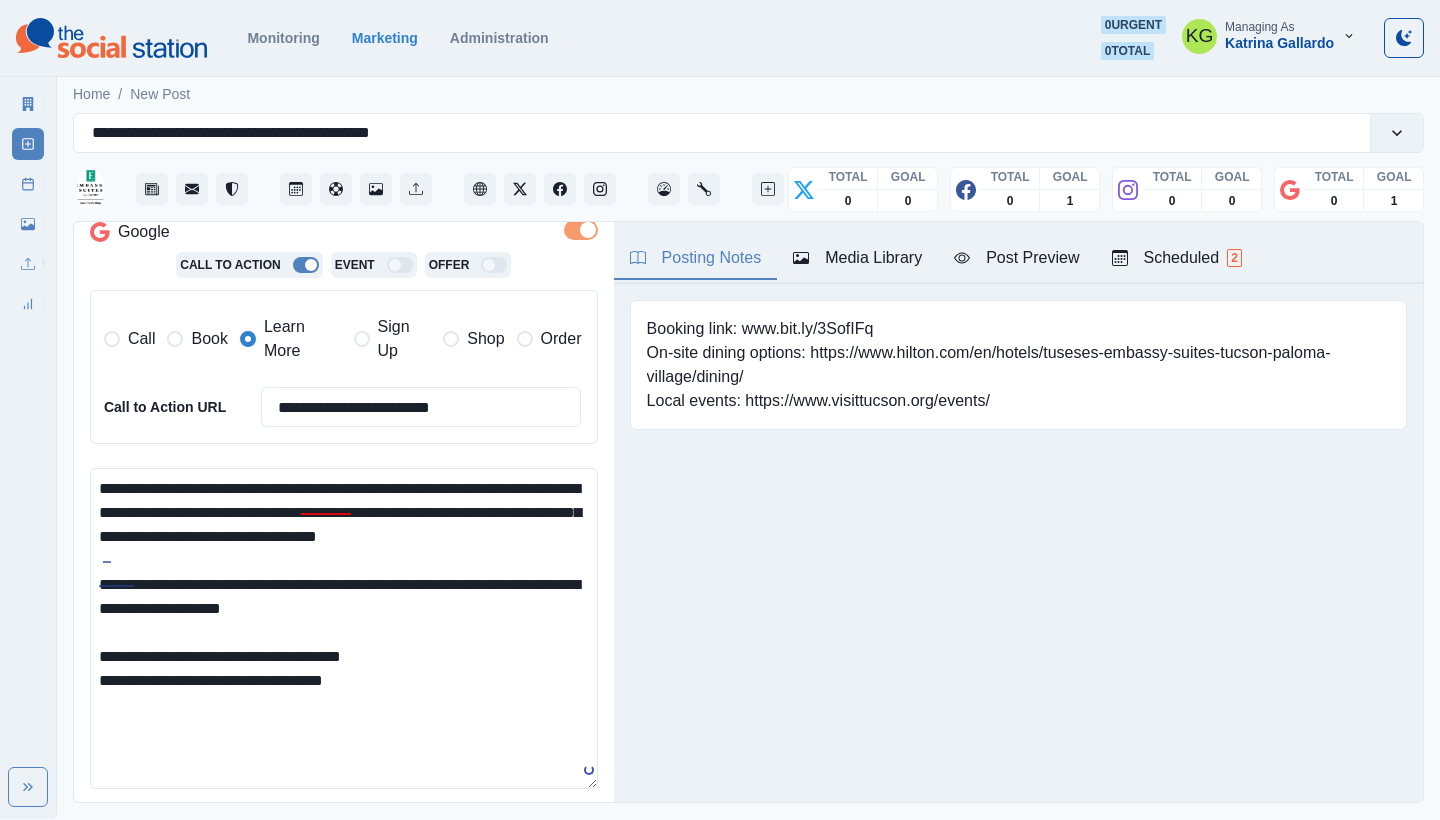 click on "**********" at bounding box center (344, 628) 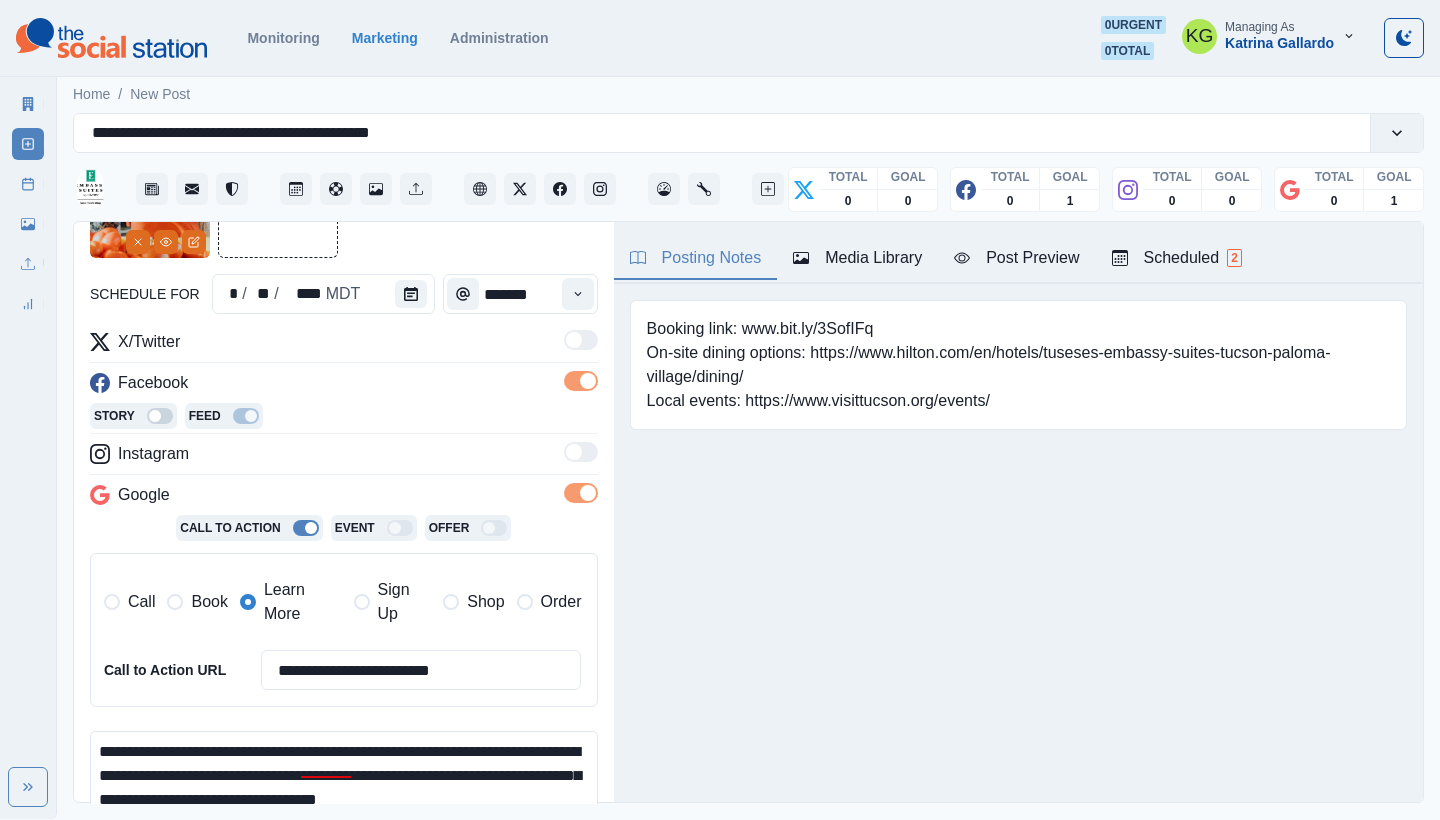 scroll, scrollTop: 473, scrollLeft: 0, axis: vertical 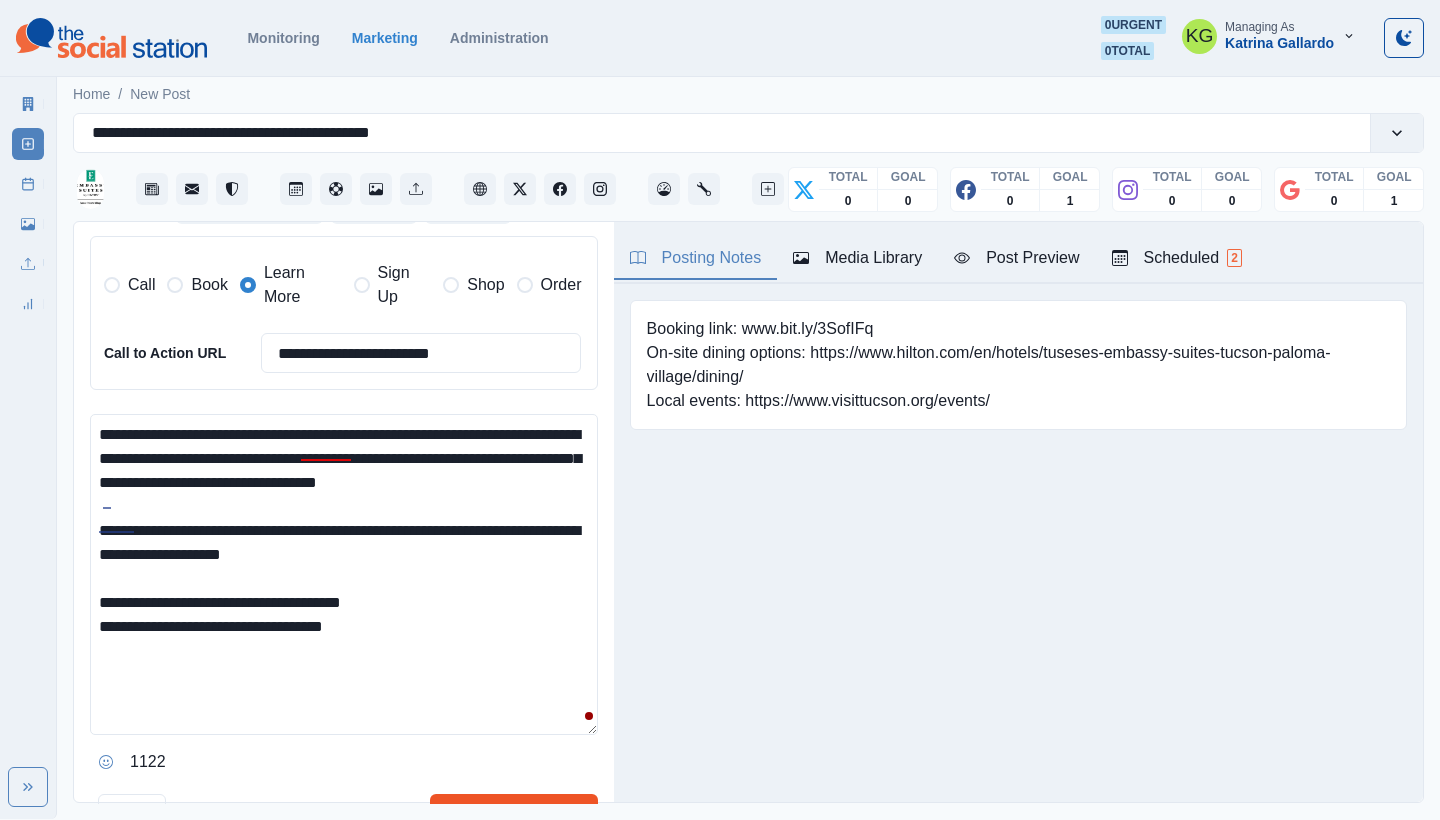 type on "**********" 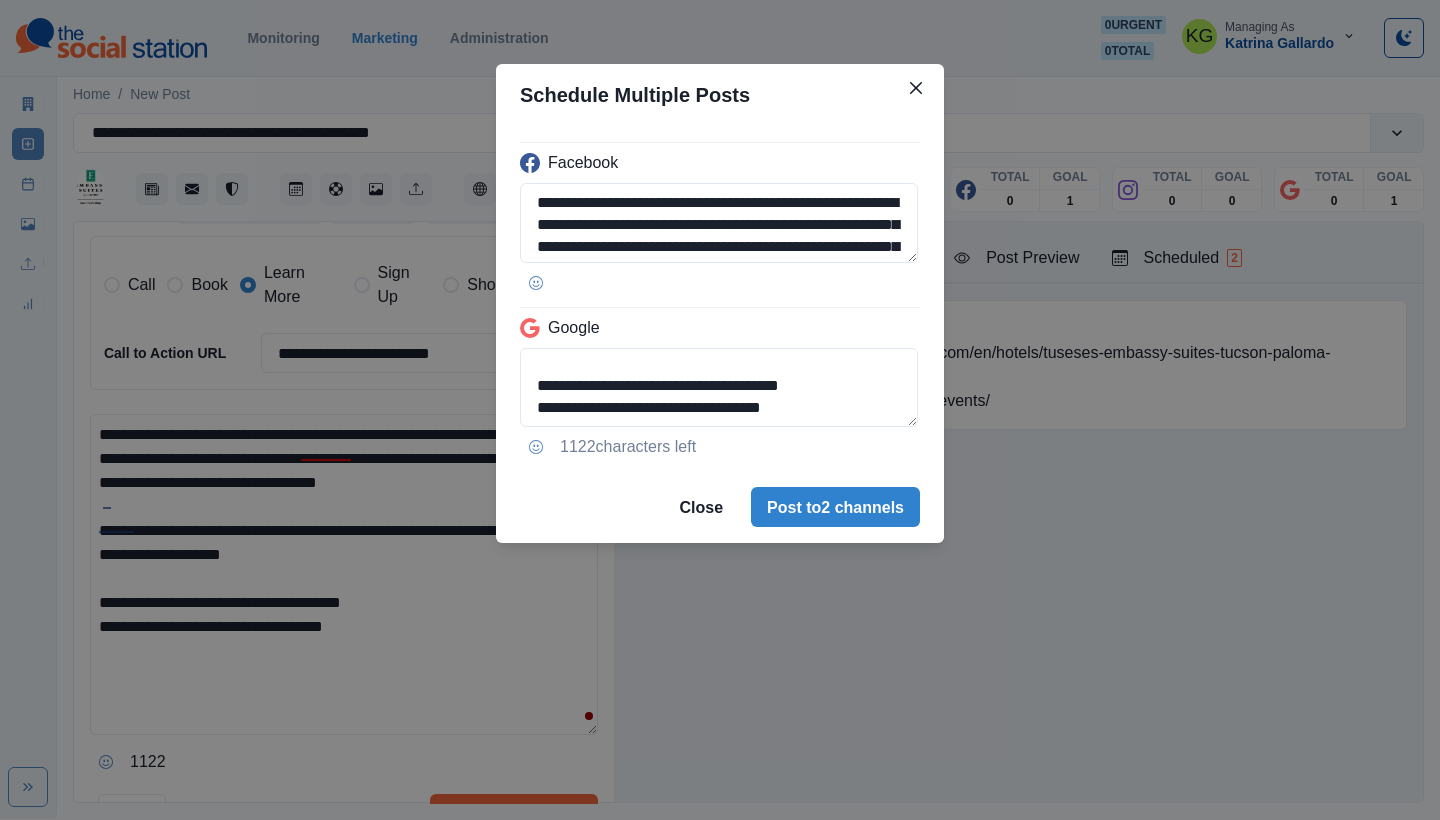 scroll, scrollTop: 180, scrollLeft: 0, axis: vertical 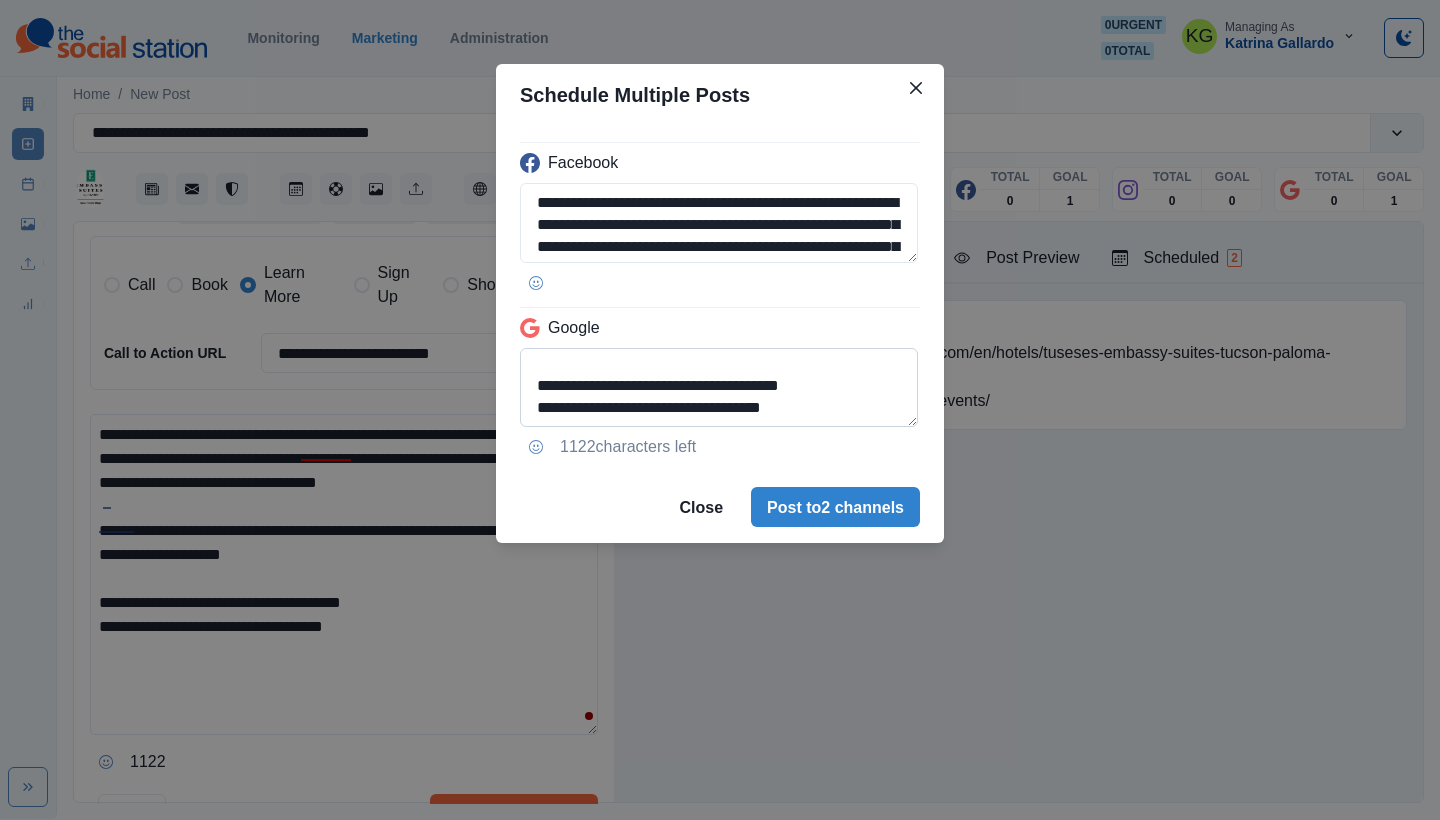 click on "**********" at bounding box center (719, 388) 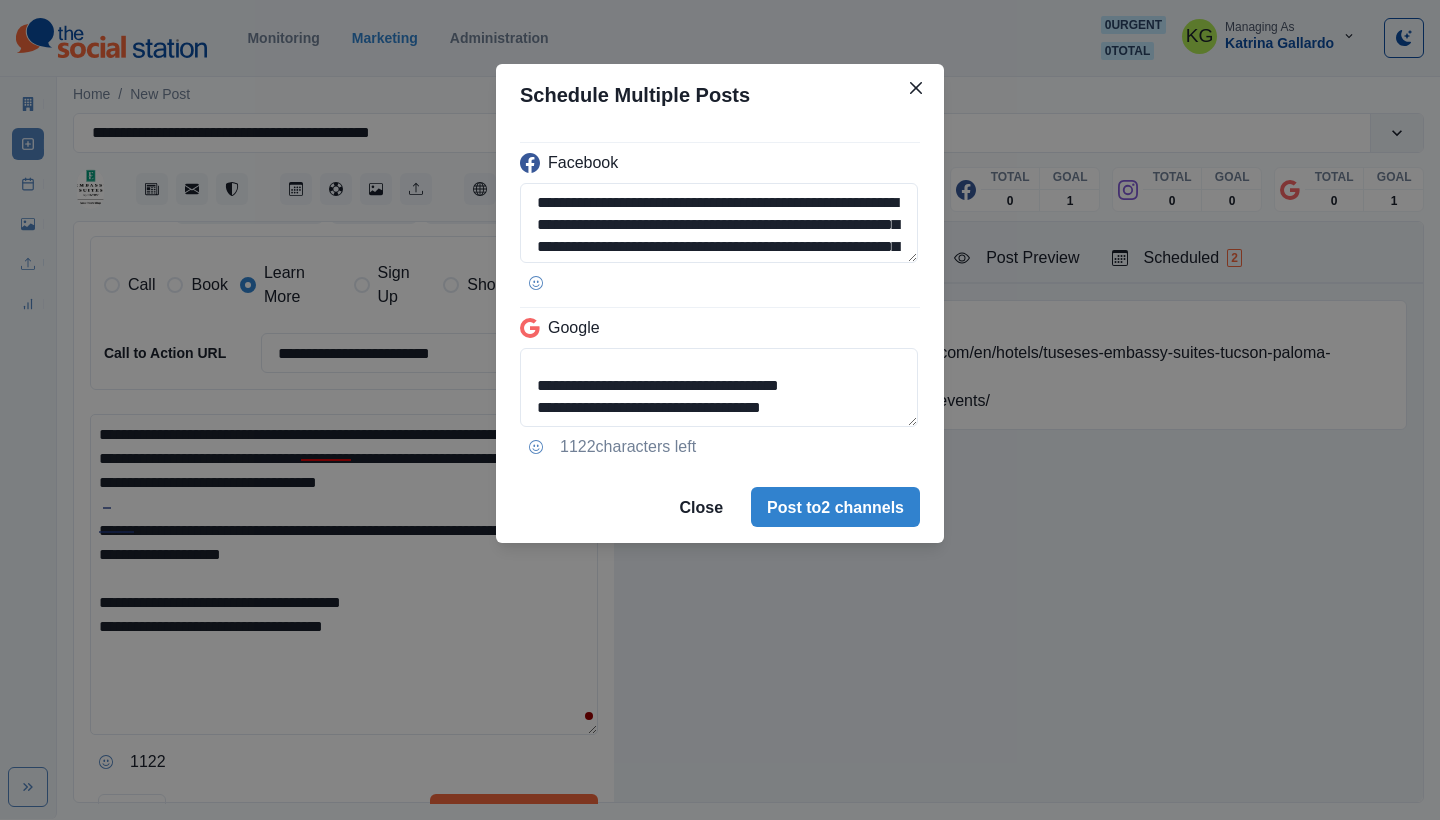 drag, startPoint x: 846, startPoint y: 410, endPoint x: 418, endPoint y: 387, distance: 428.61755 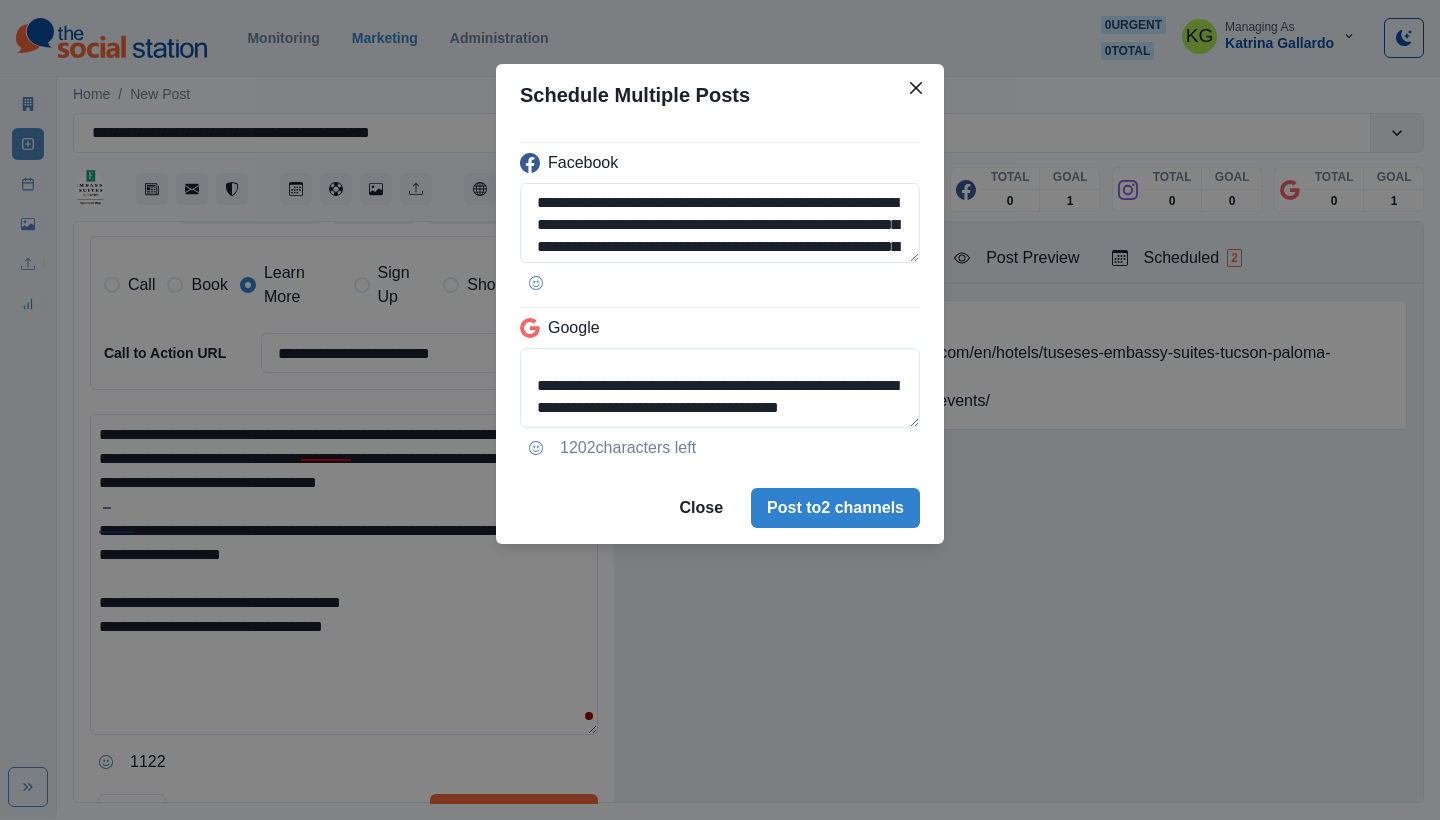 scroll, scrollTop: 114, scrollLeft: 0, axis: vertical 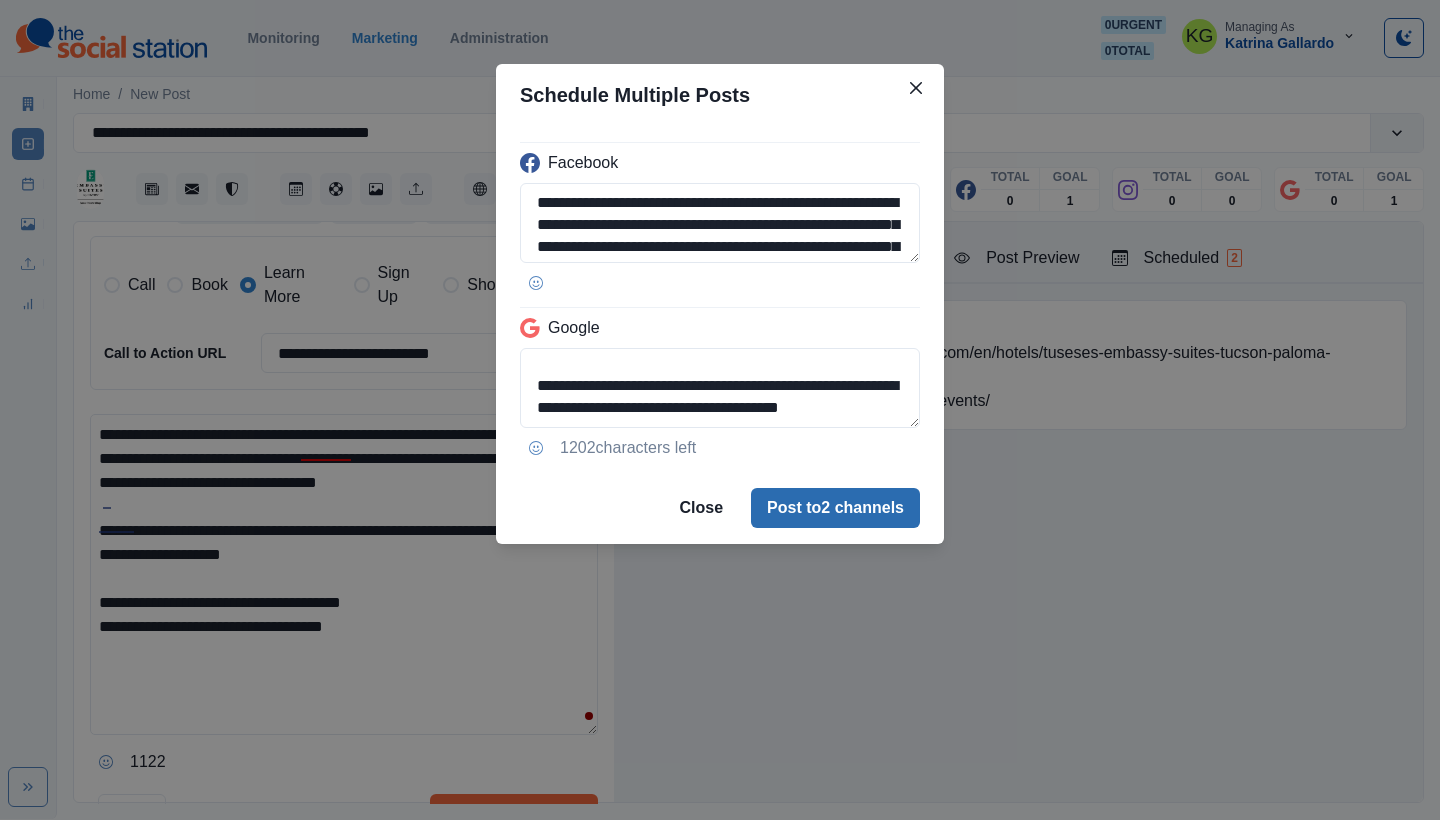 type on "**********" 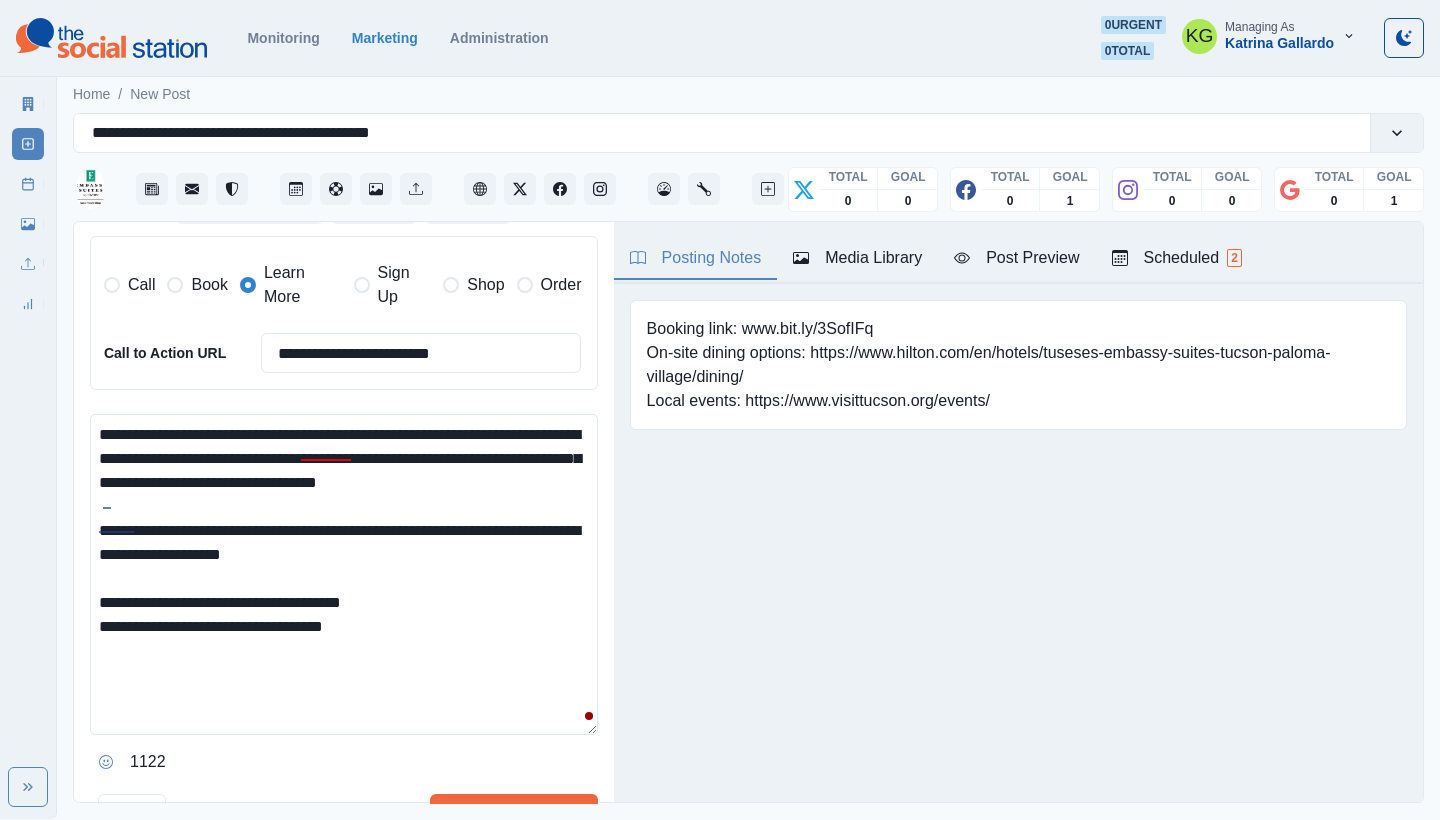 type 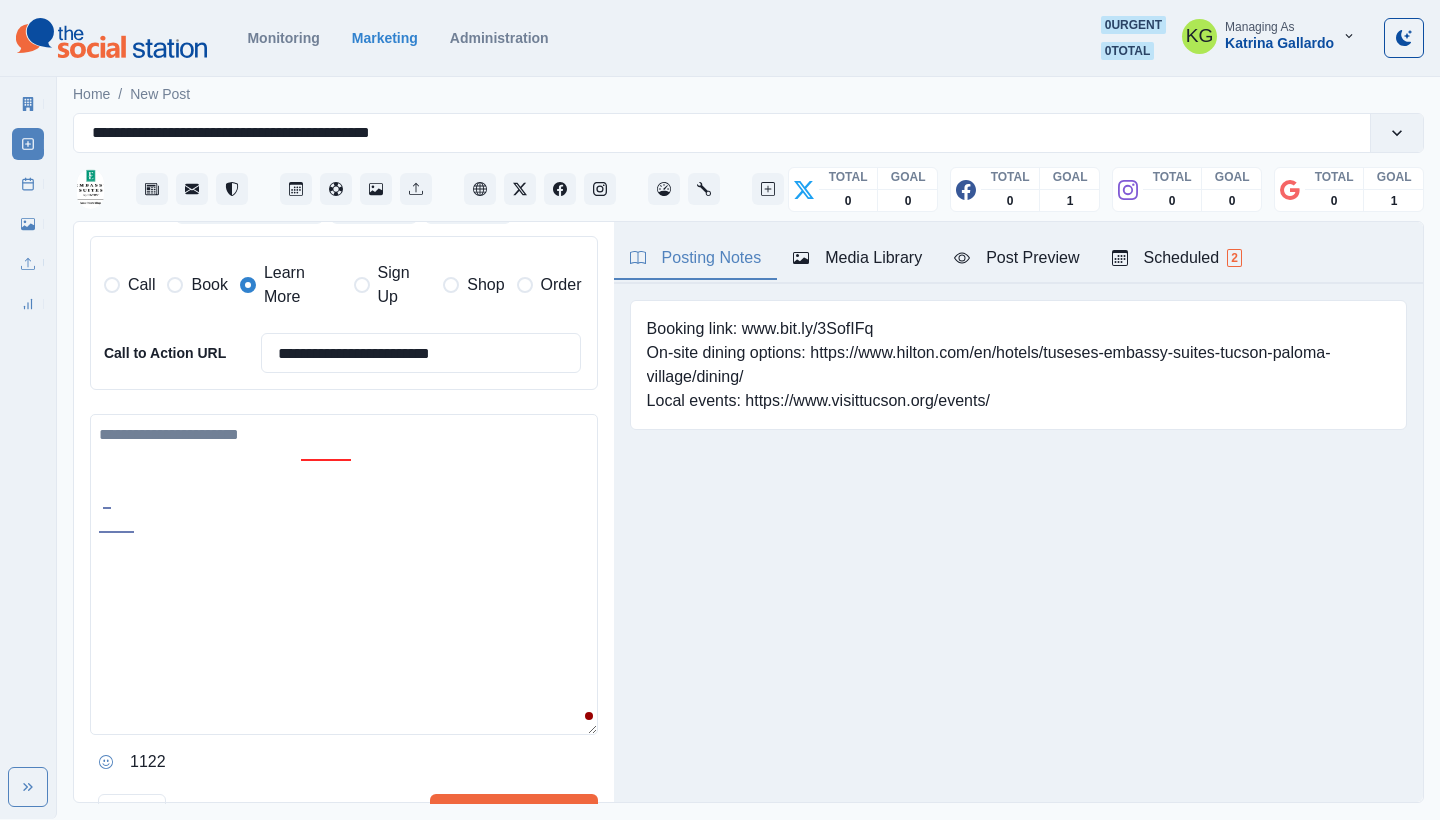 scroll, scrollTop: 401, scrollLeft: 0, axis: vertical 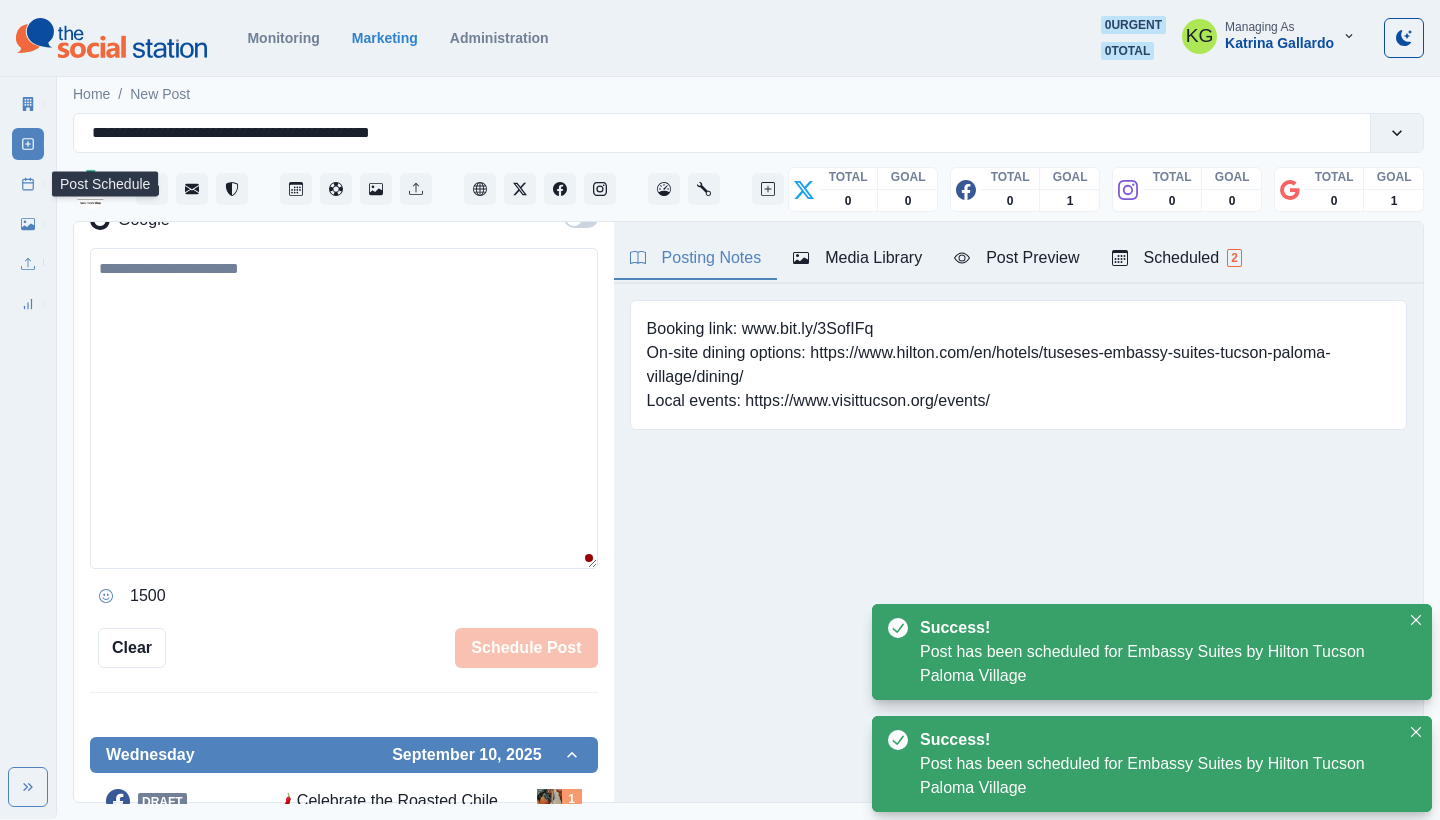 click 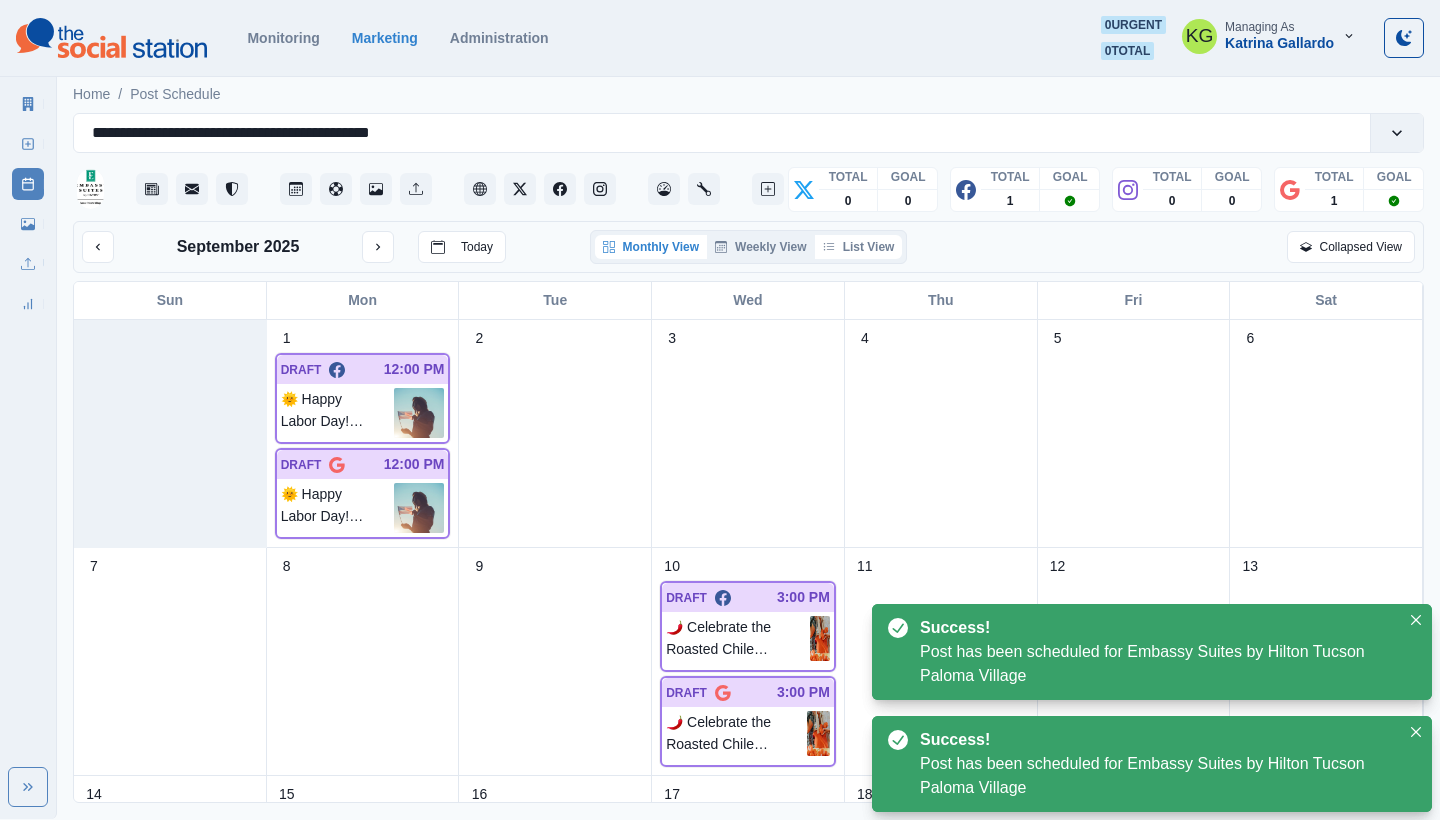 click on "List View" at bounding box center [859, 247] 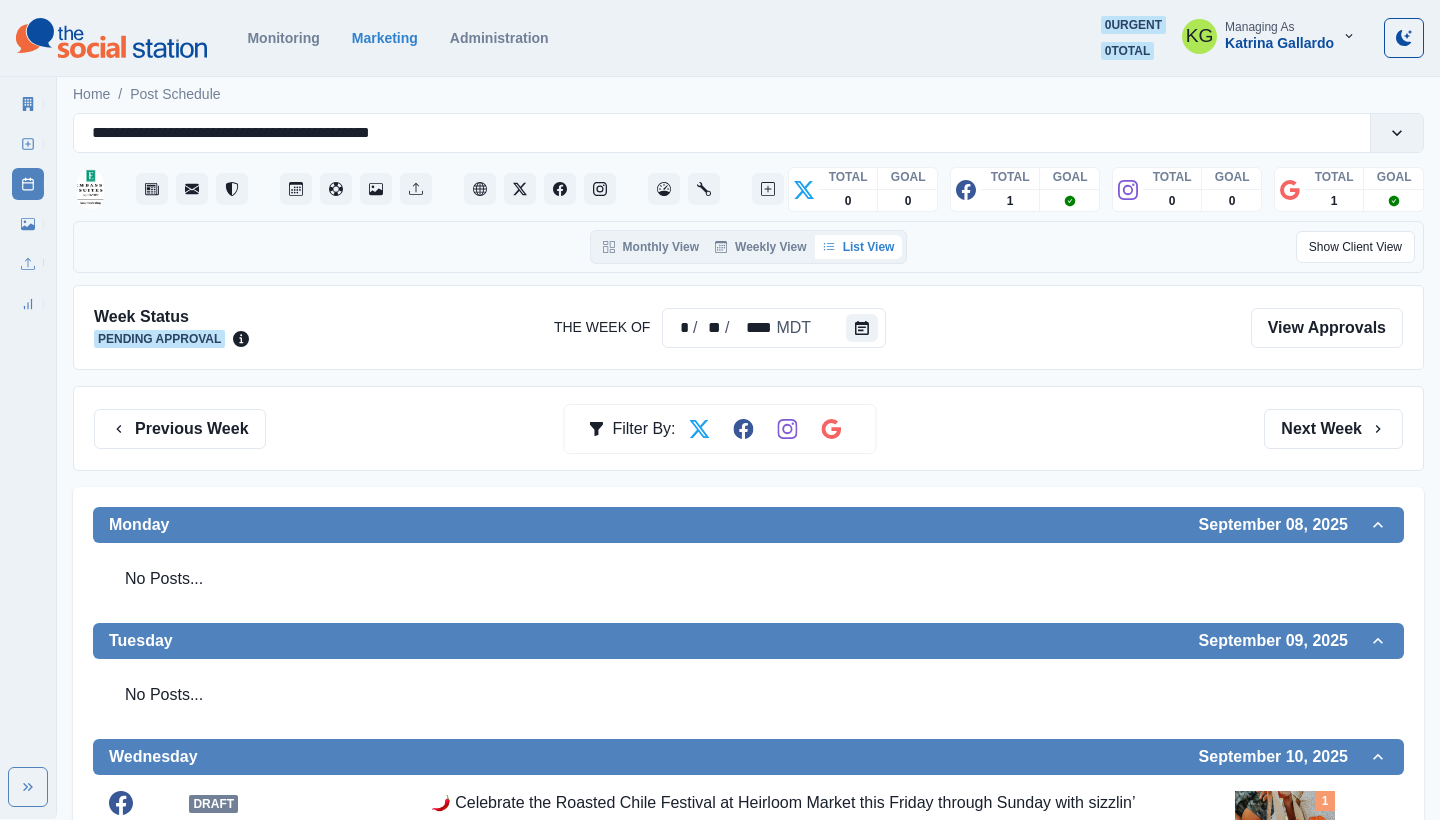 scroll, scrollTop: 0, scrollLeft: 0, axis: both 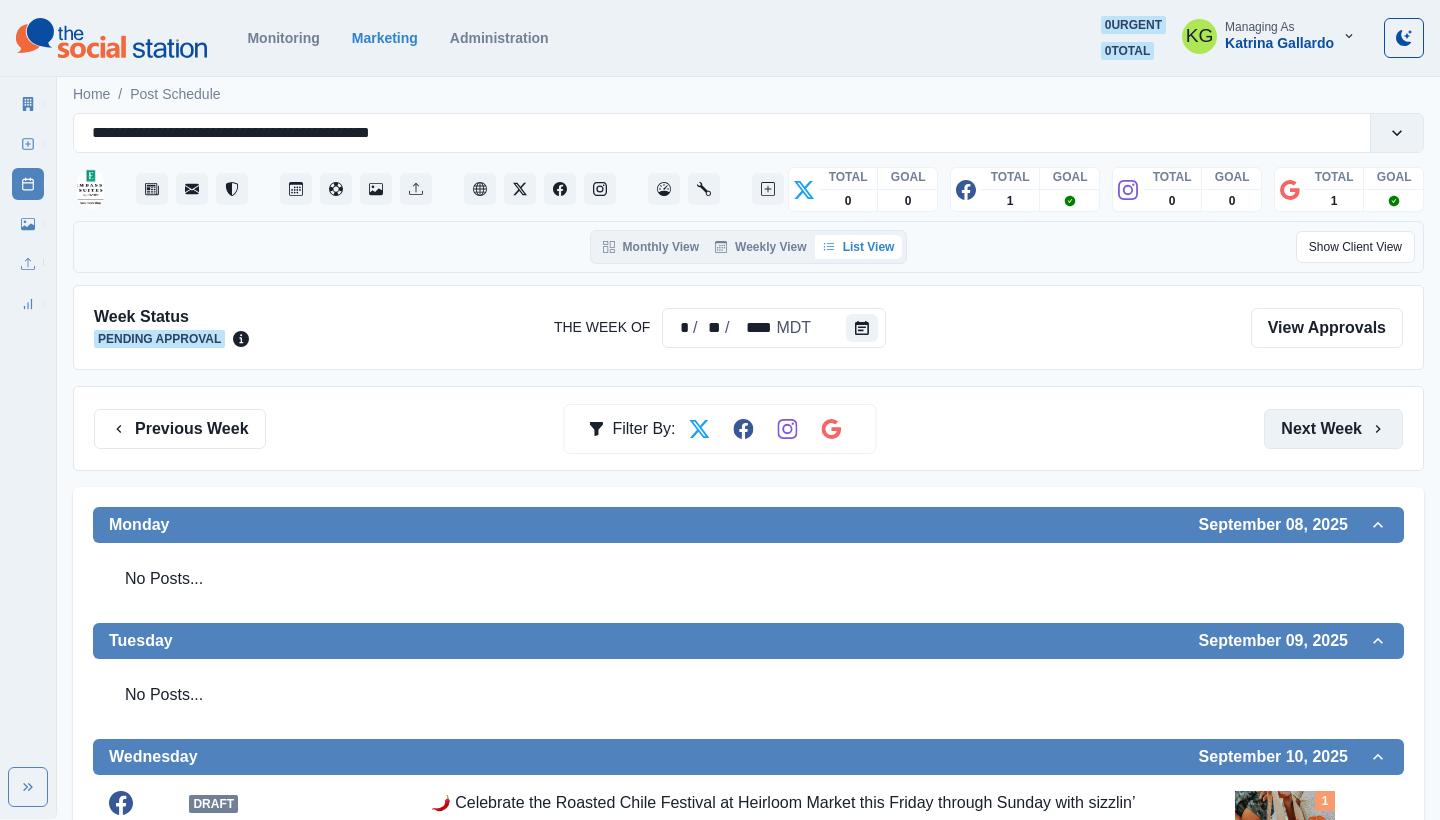 click on "Next Week" at bounding box center (1333, 429) 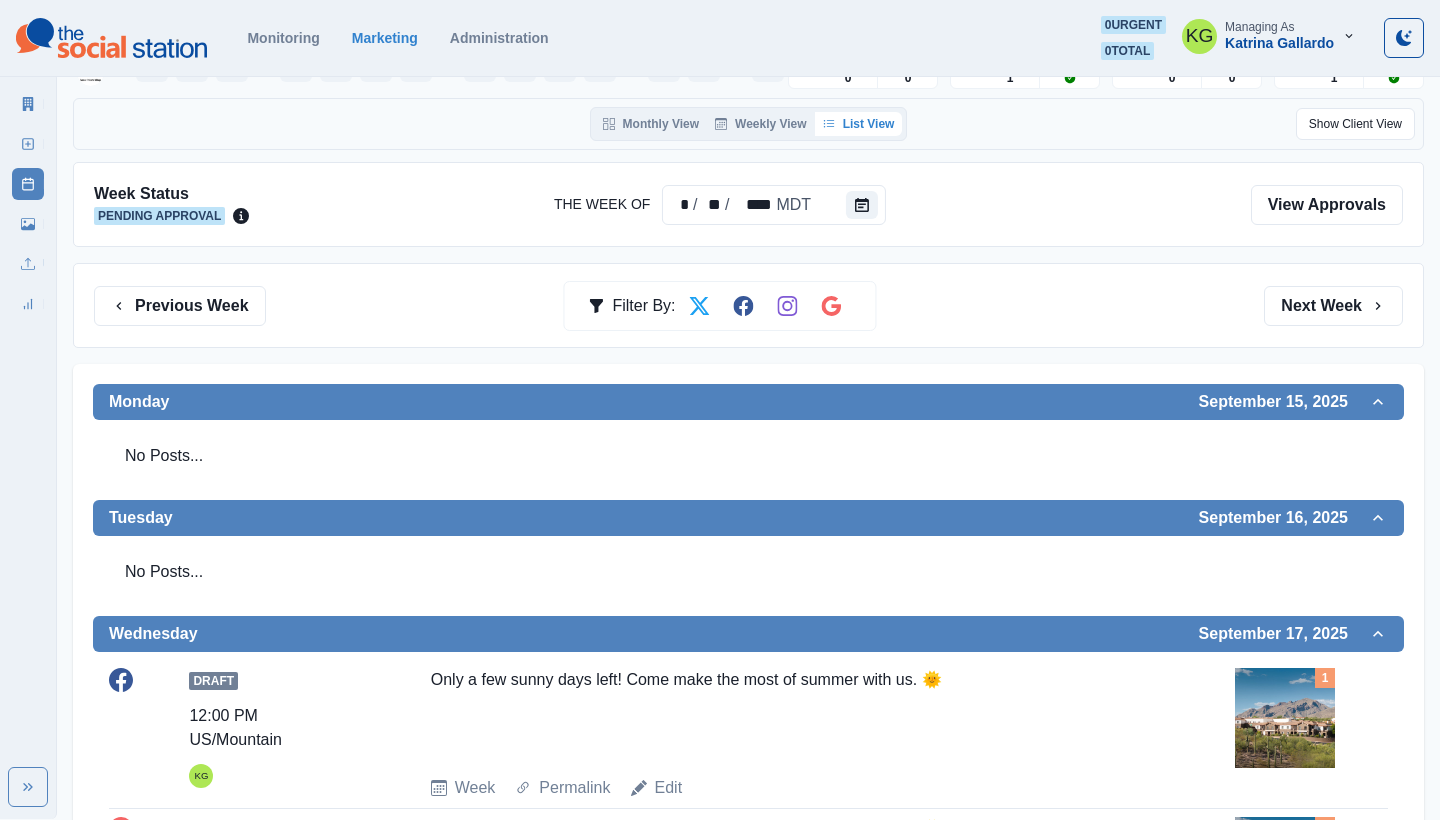 scroll, scrollTop: 29, scrollLeft: 0, axis: vertical 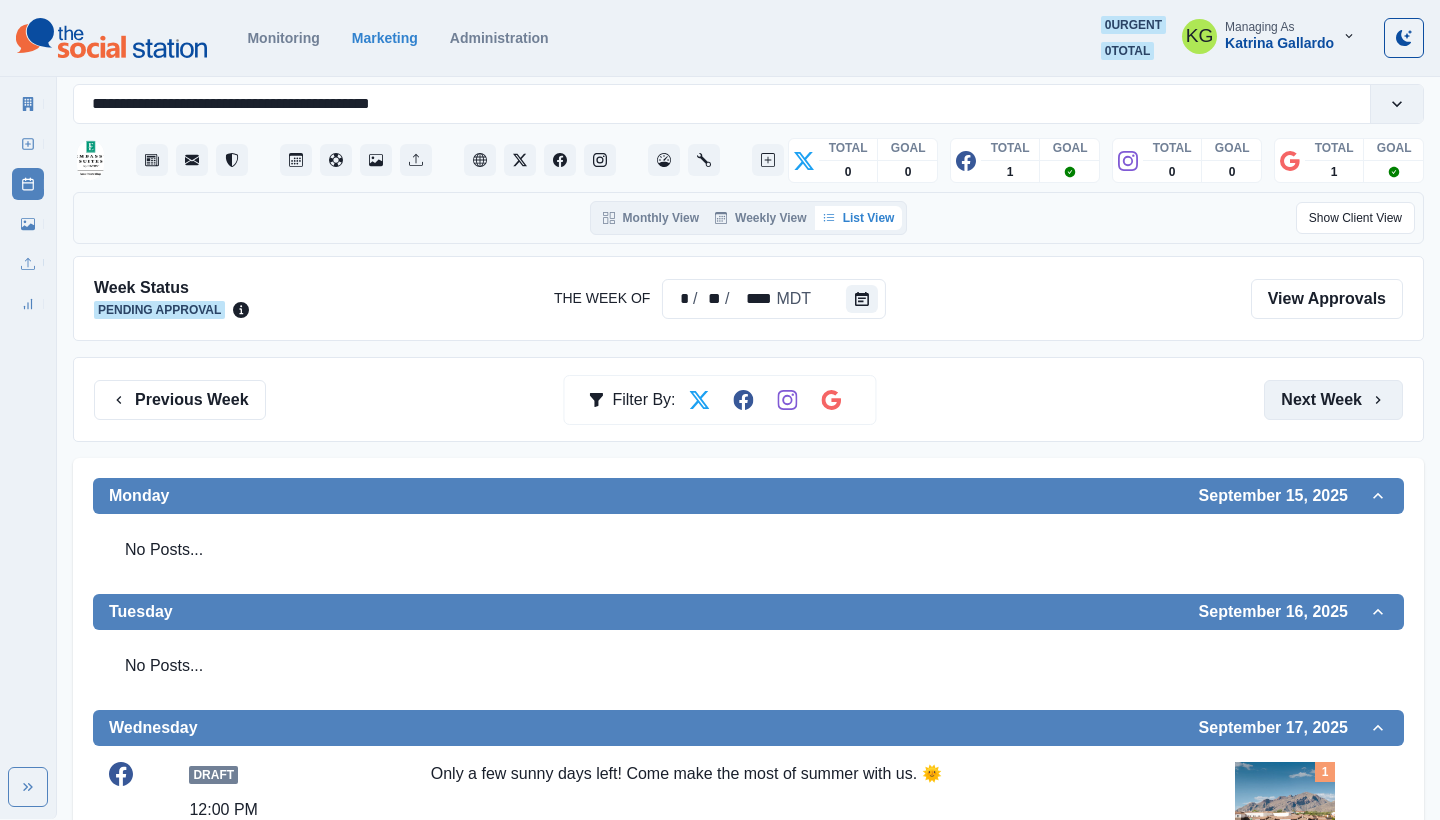 click on "Next Week" at bounding box center [1333, 400] 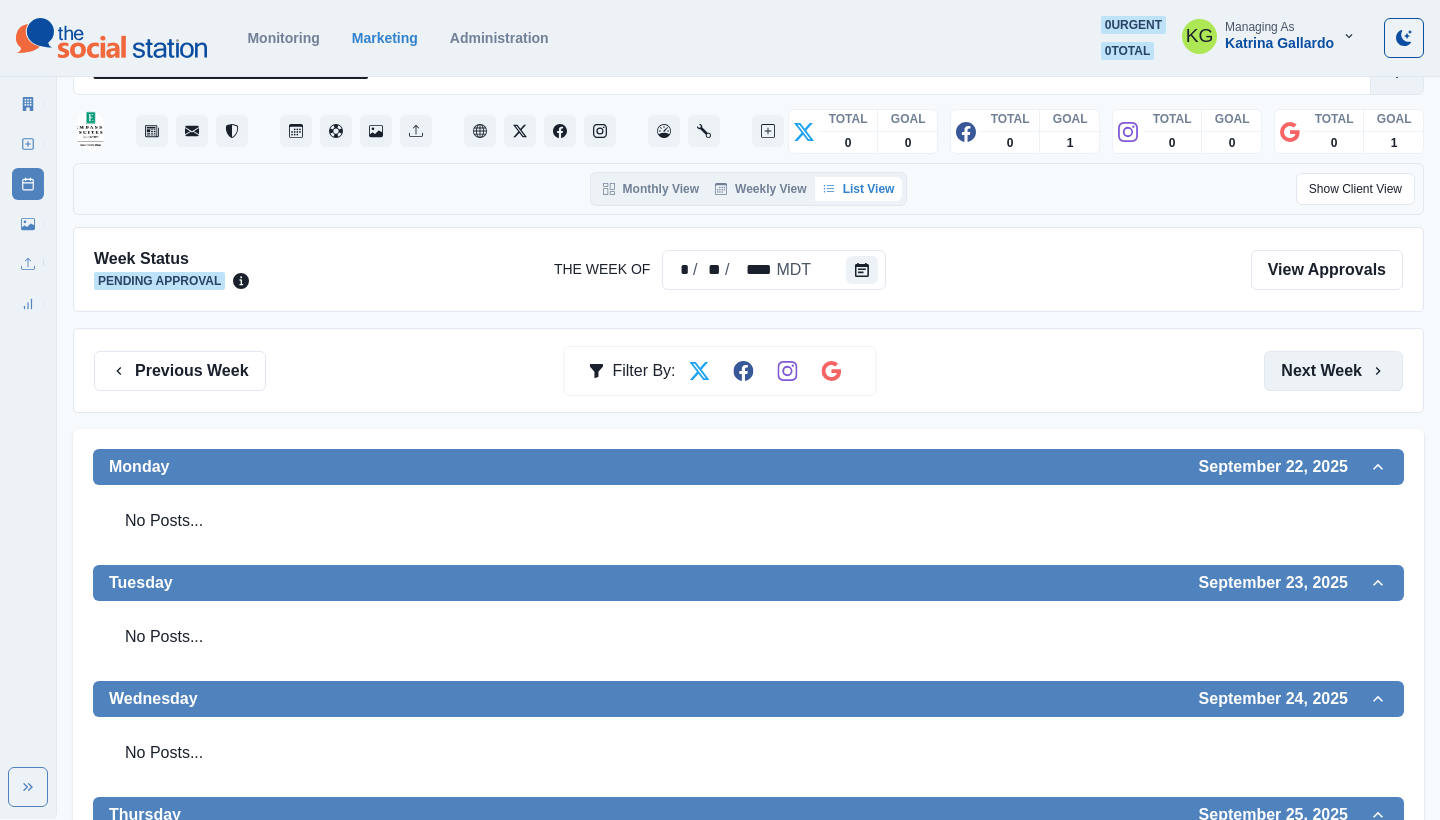scroll, scrollTop: 0, scrollLeft: 0, axis: both 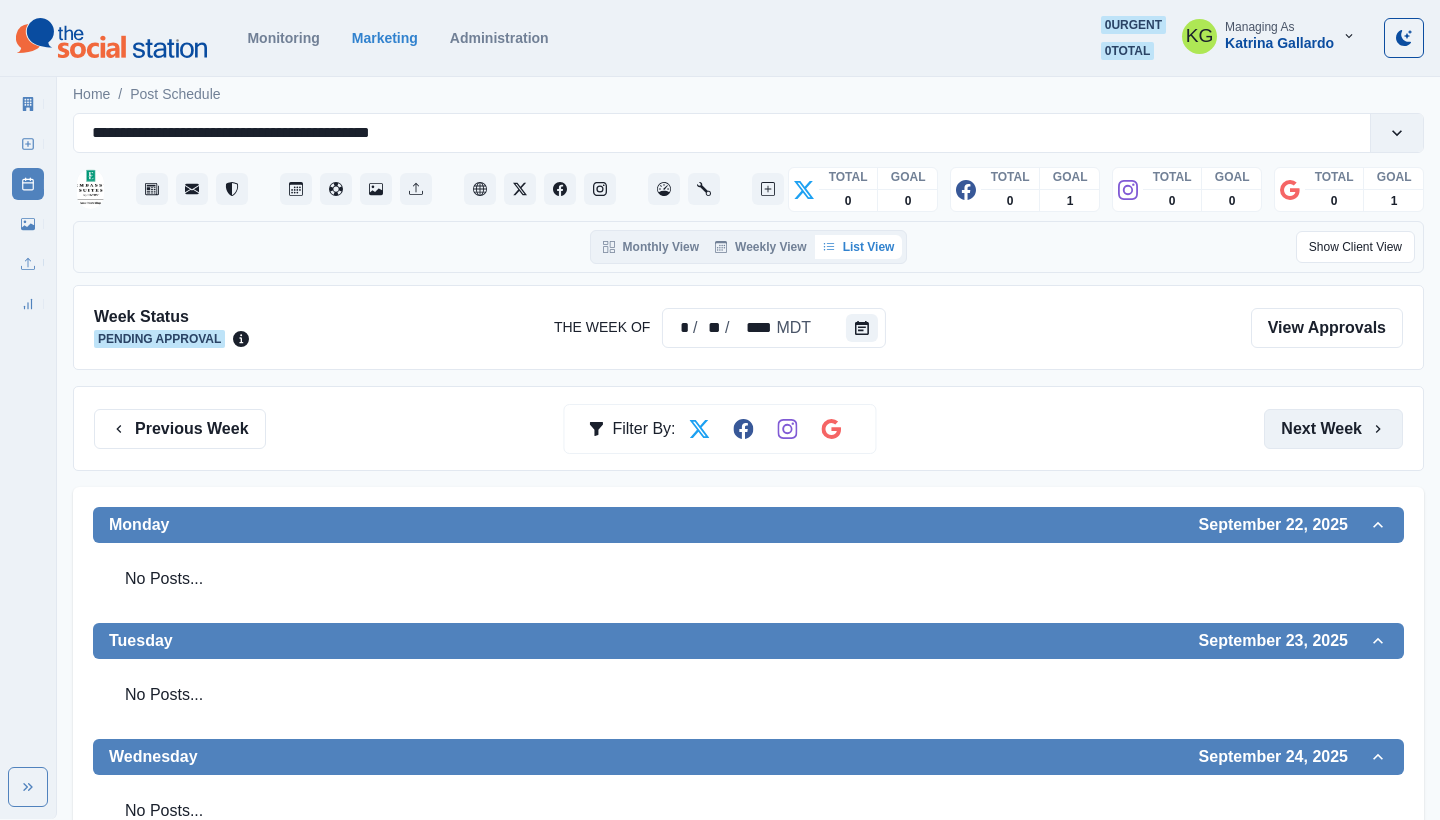 click on "Next Week" at bounding box center (1333, 429) 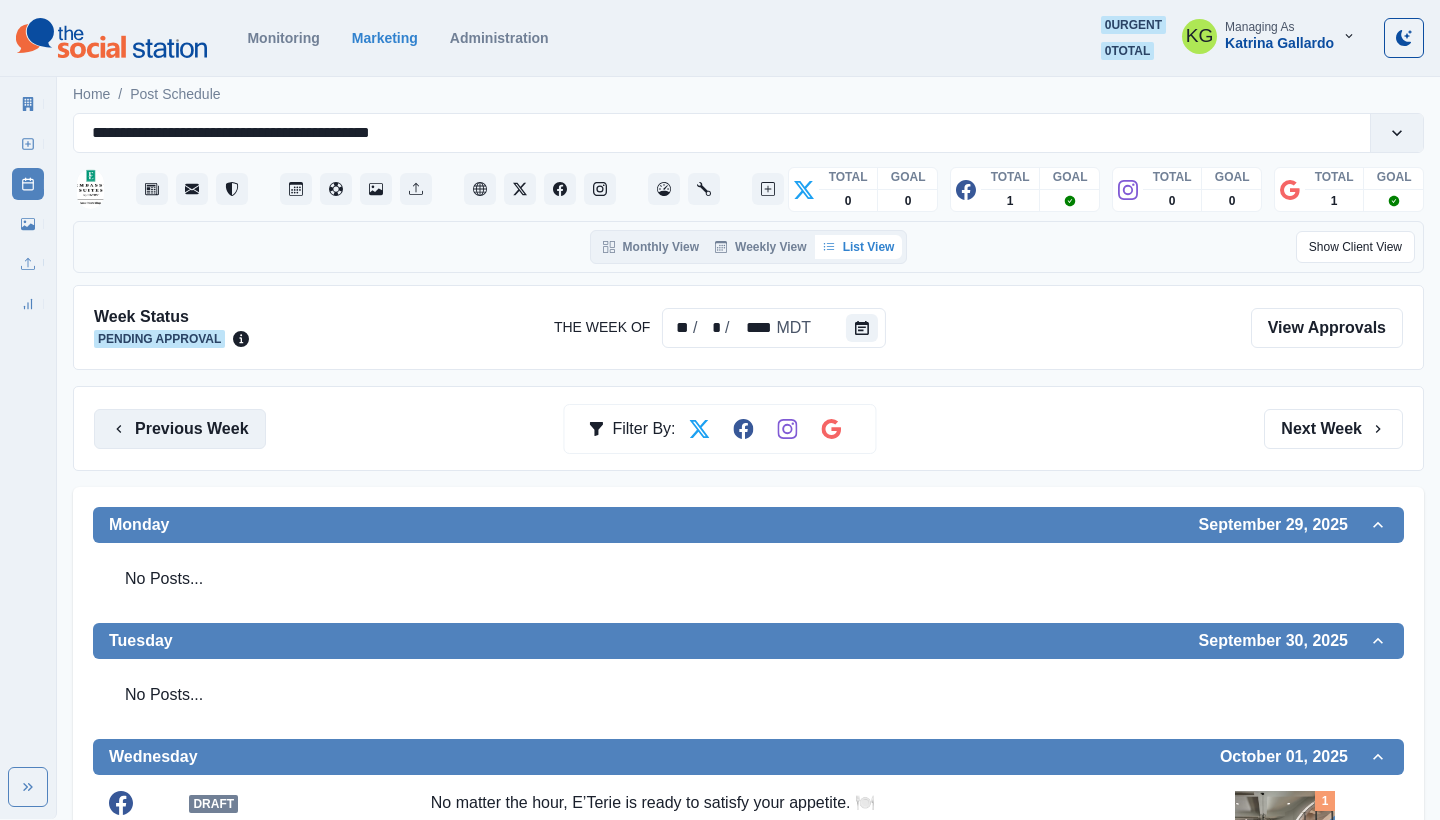 click 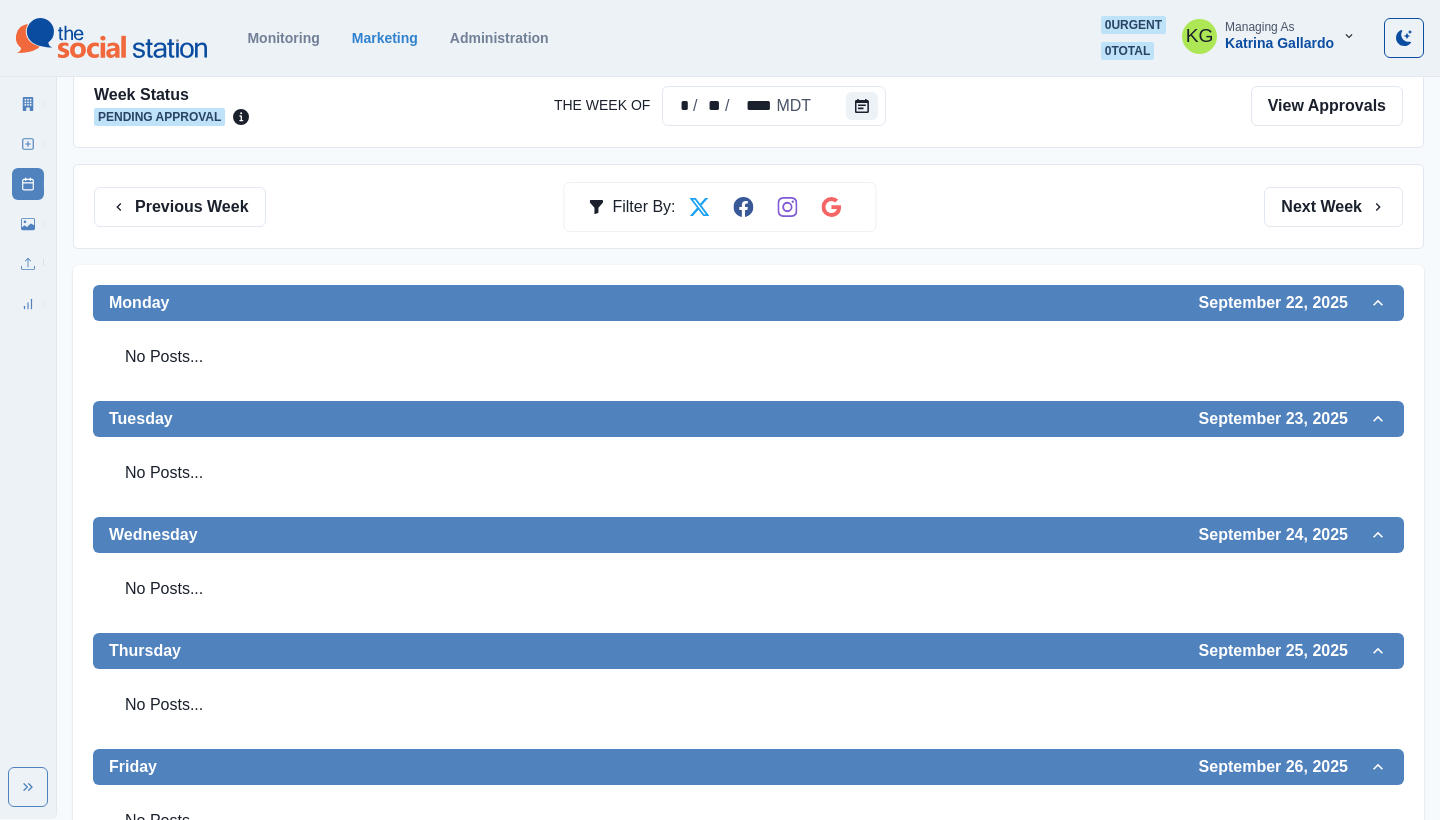 scroll, scrollTop: 415, scrollLeft: 0, axis: vertical 